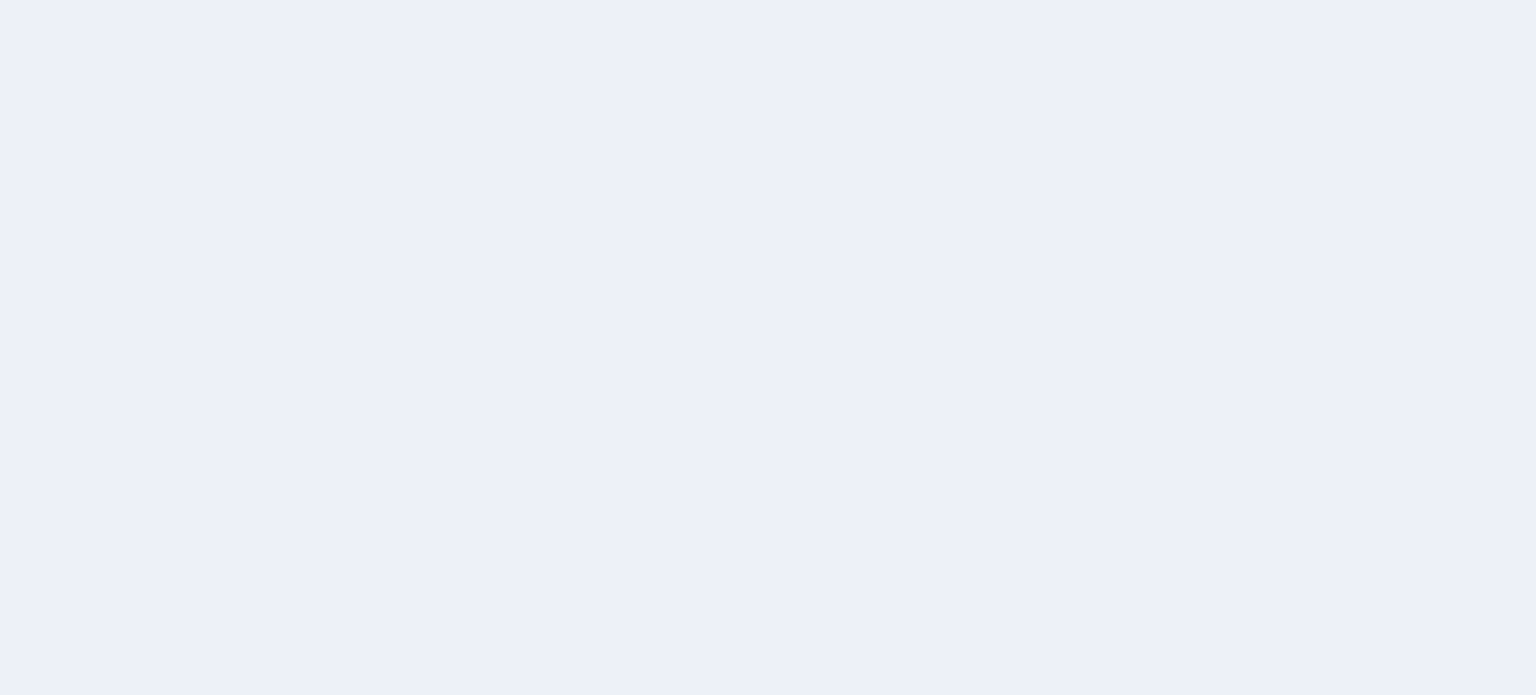 scroll, scrollTop: 0, scrollLeft: 0, axis: both 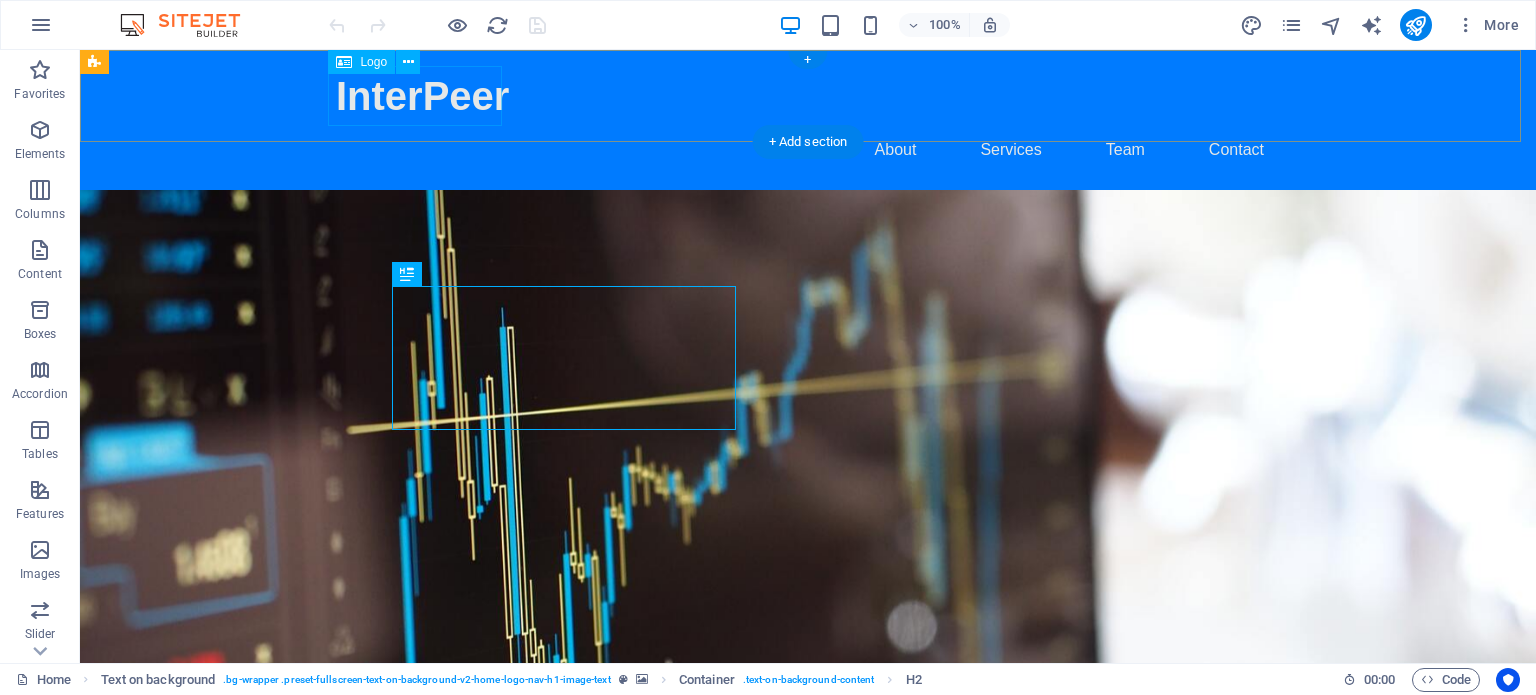 click on "InterPeer" at bounding box center [808, 96] 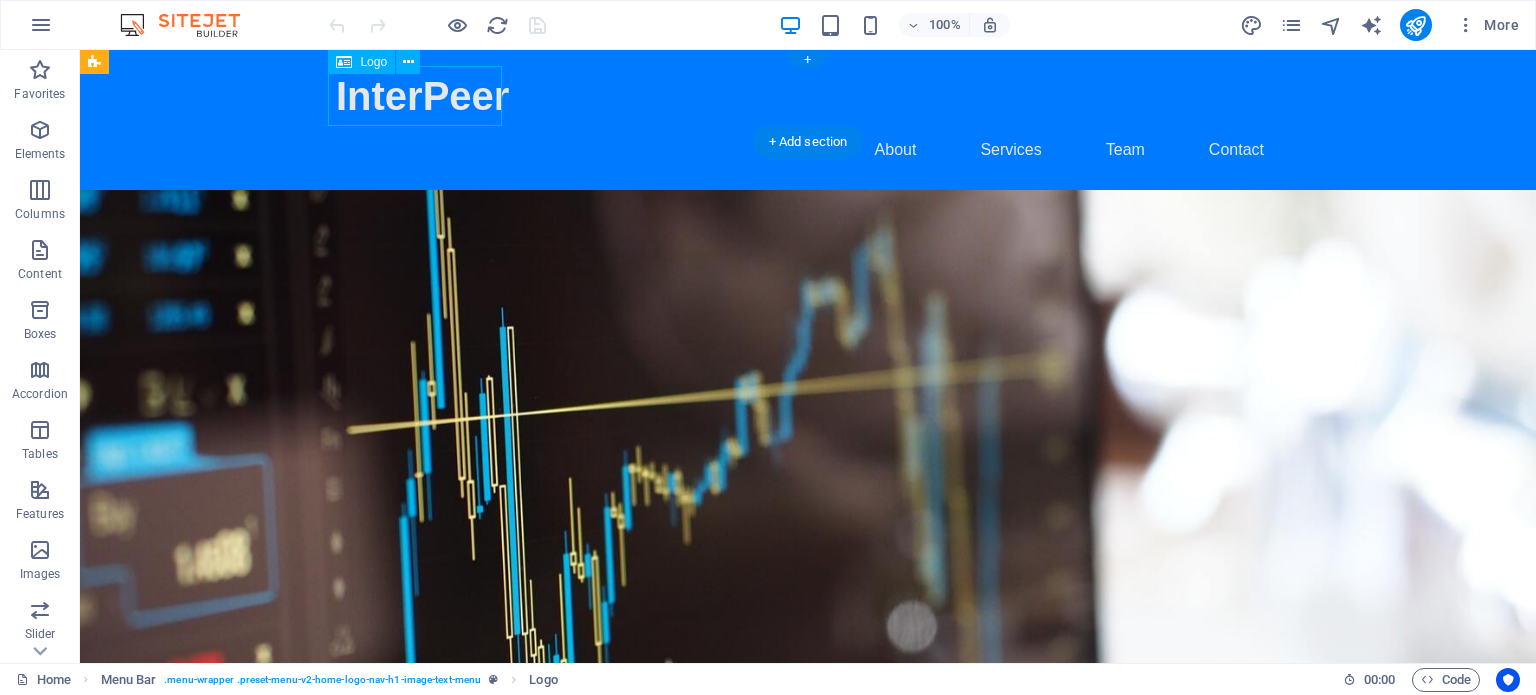 click on "InterPeer" at bounding box center (808, 96) 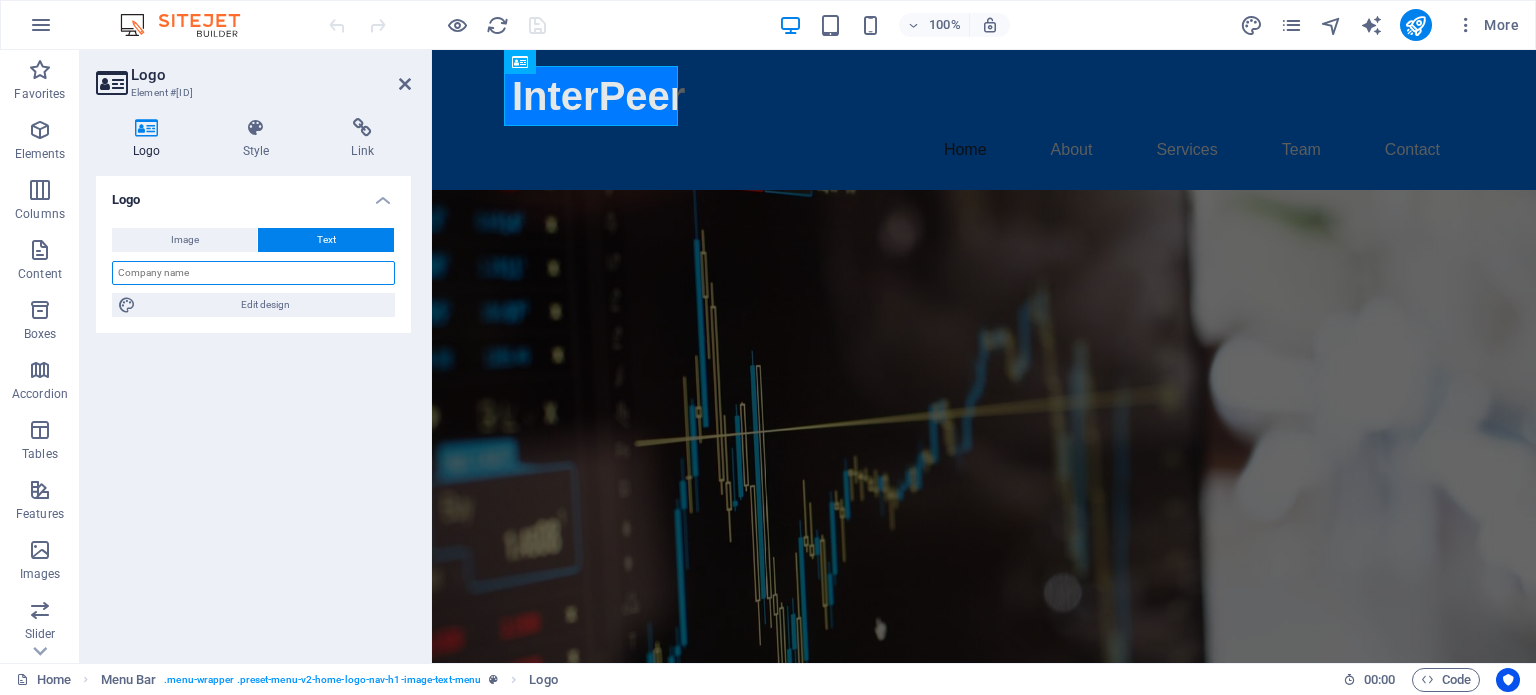 click at bounding box center (253, 273) 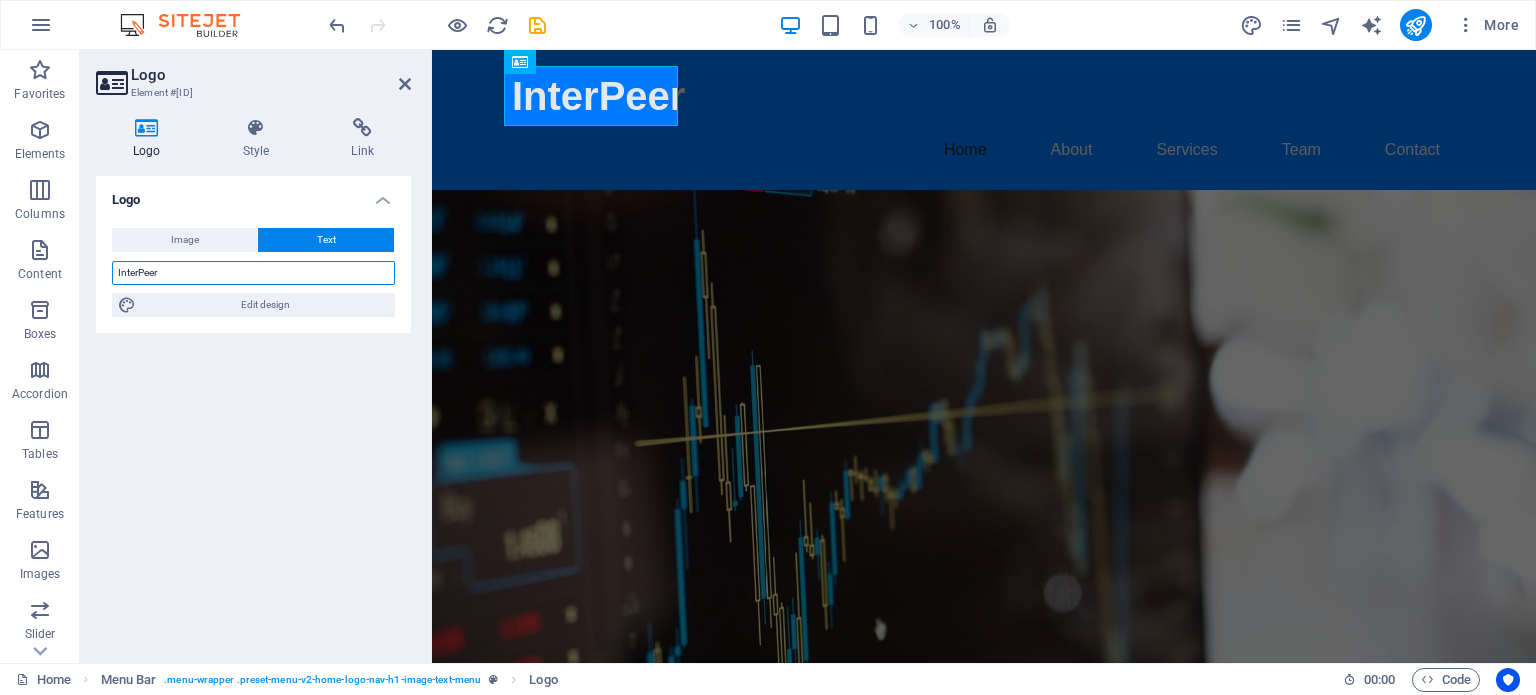 click on "InterPeer" at bounding box center (253, 273) 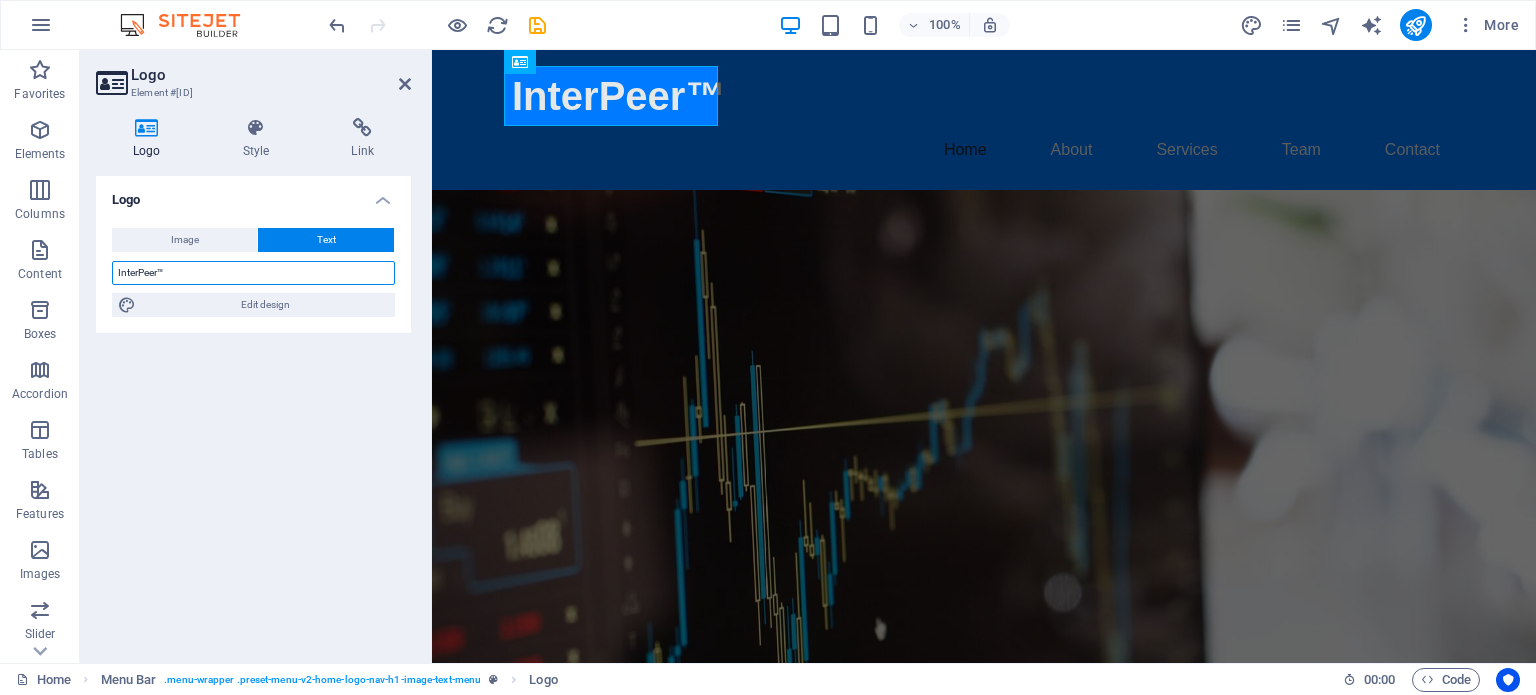 type on "InterPeer™" 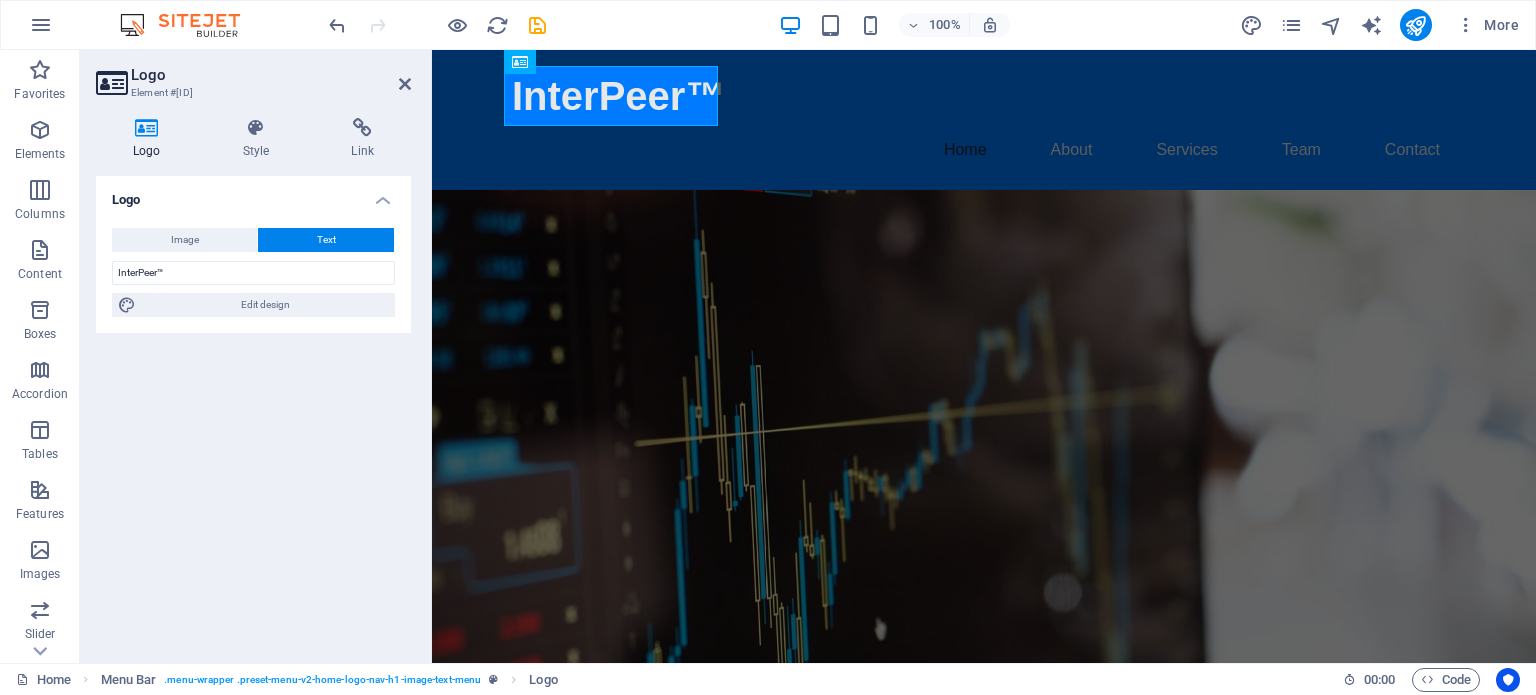 click at bounding box center [984, 486] 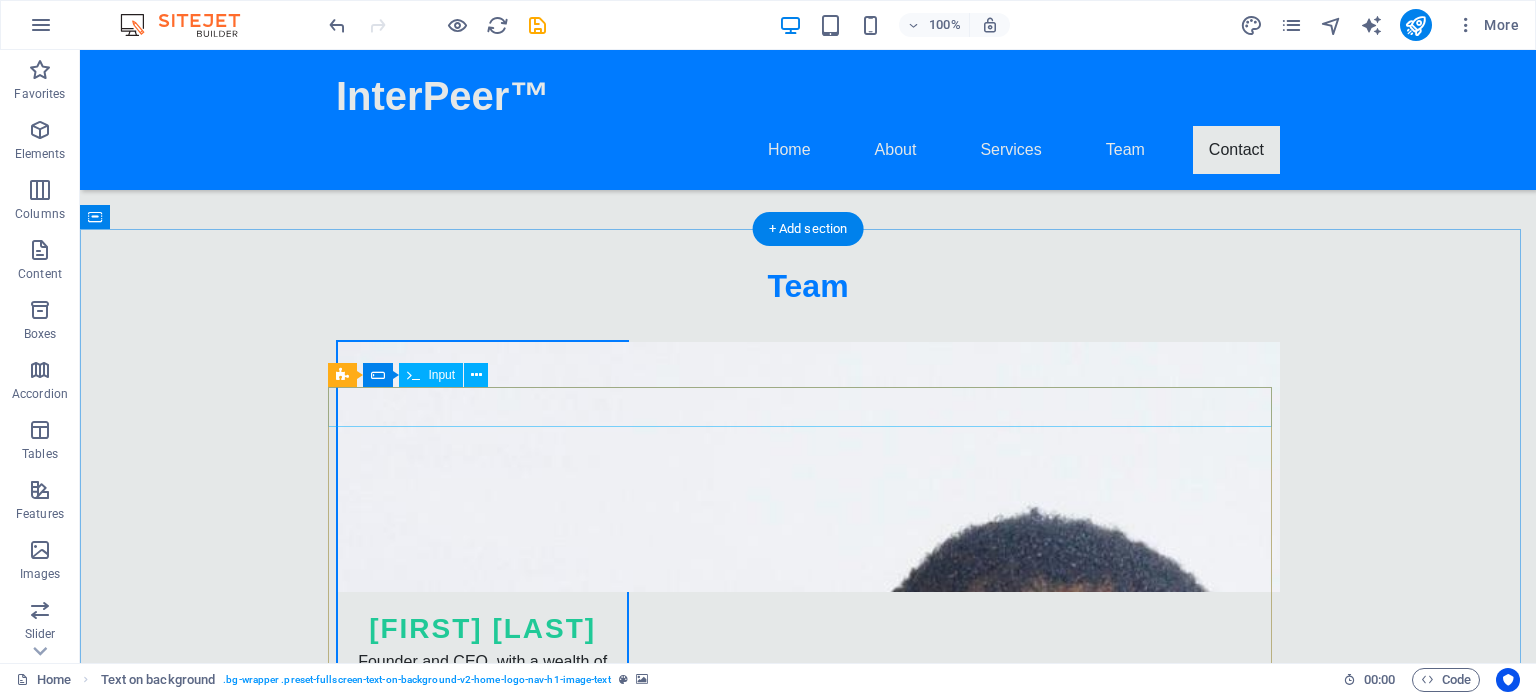 scroll, scrollTop: 6703, scrollLeft: 0, axis: vertical 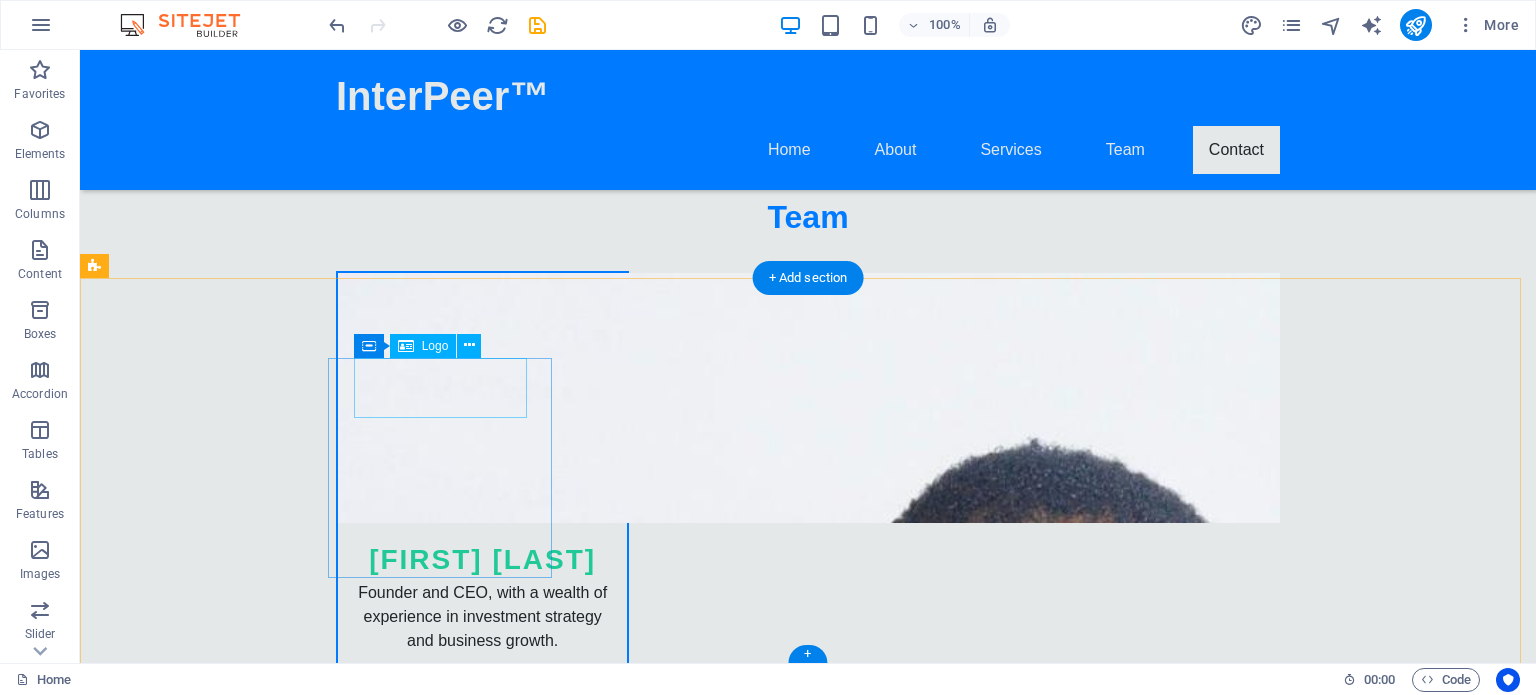 click on "InterPeer" at bounding box center [208, 5708] 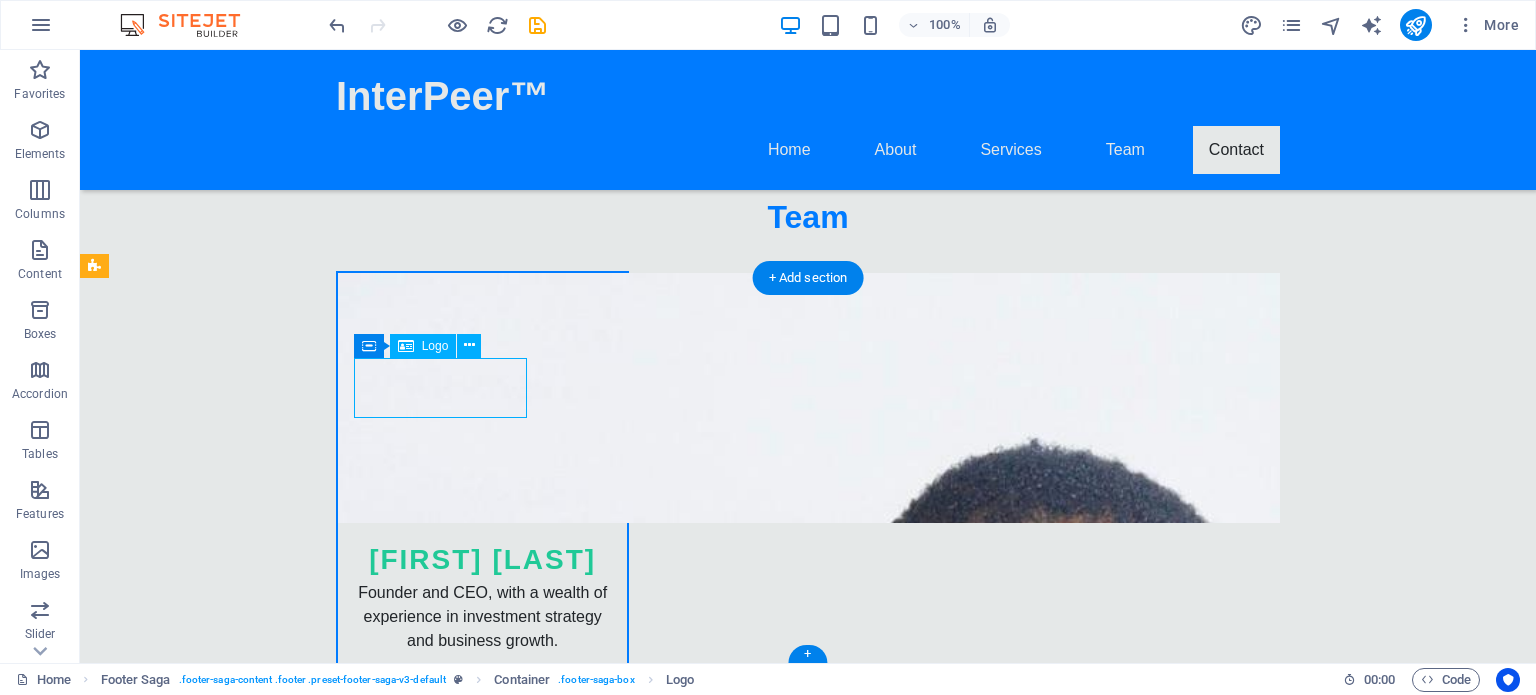 click on "InterPeer" at bounding box center (208, 5708) 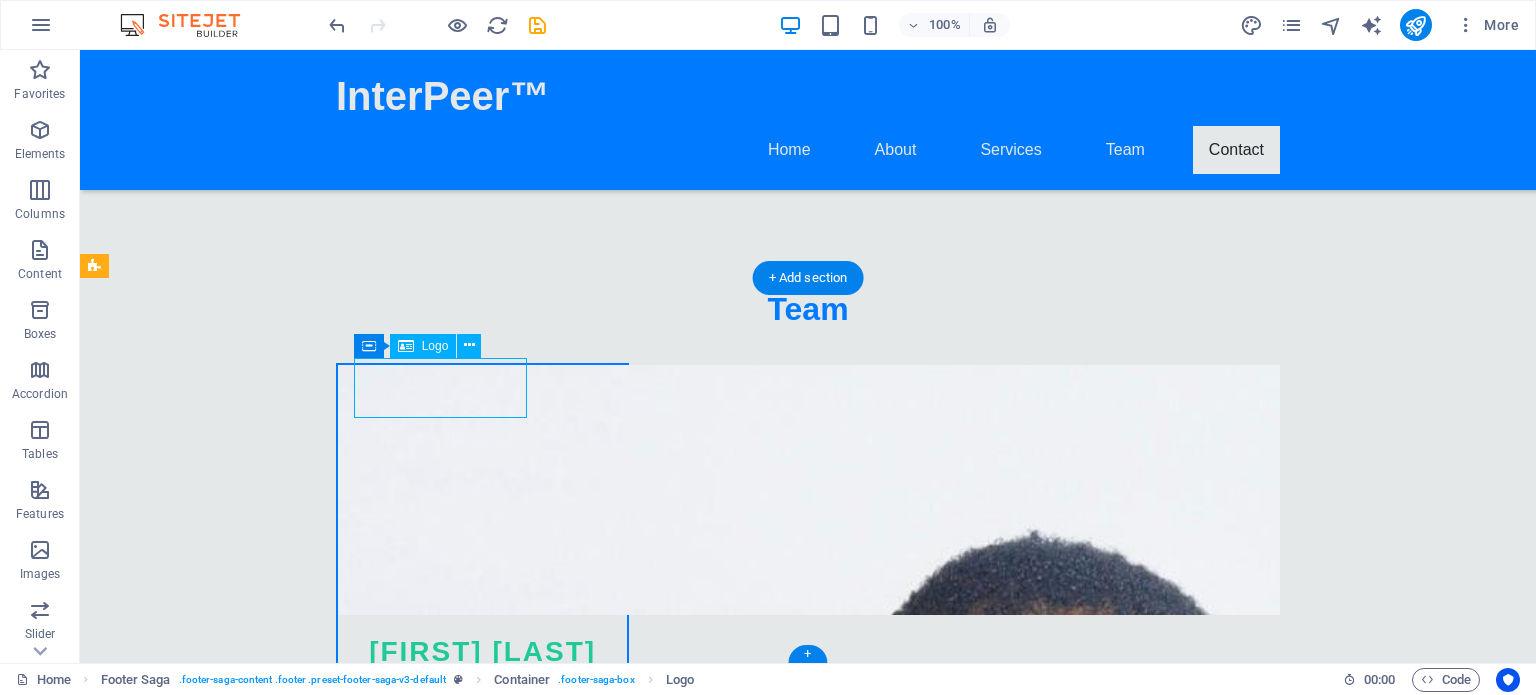 scroll, scrollTop: 6632, scrollLeft: 0, axis: vertical 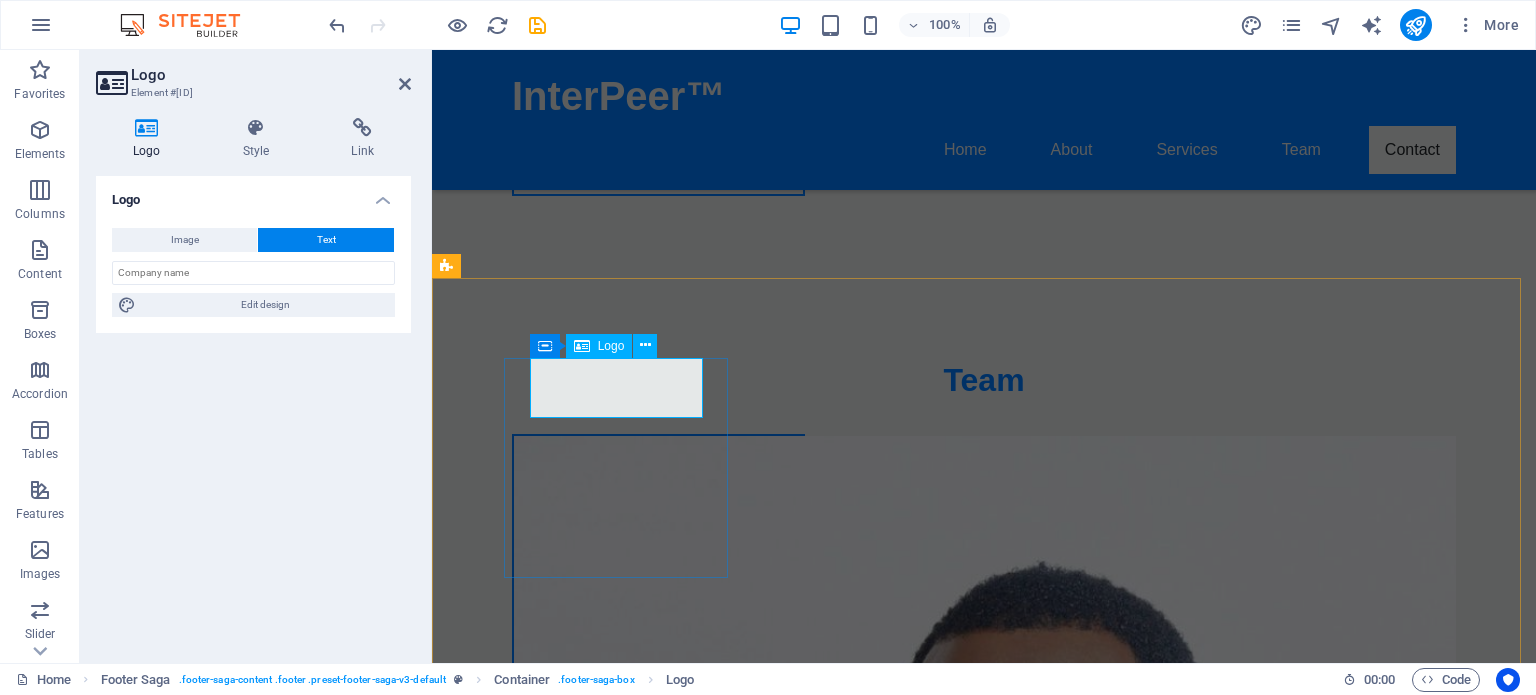 click on "InterPeer" at bounding box center (560, 5801) 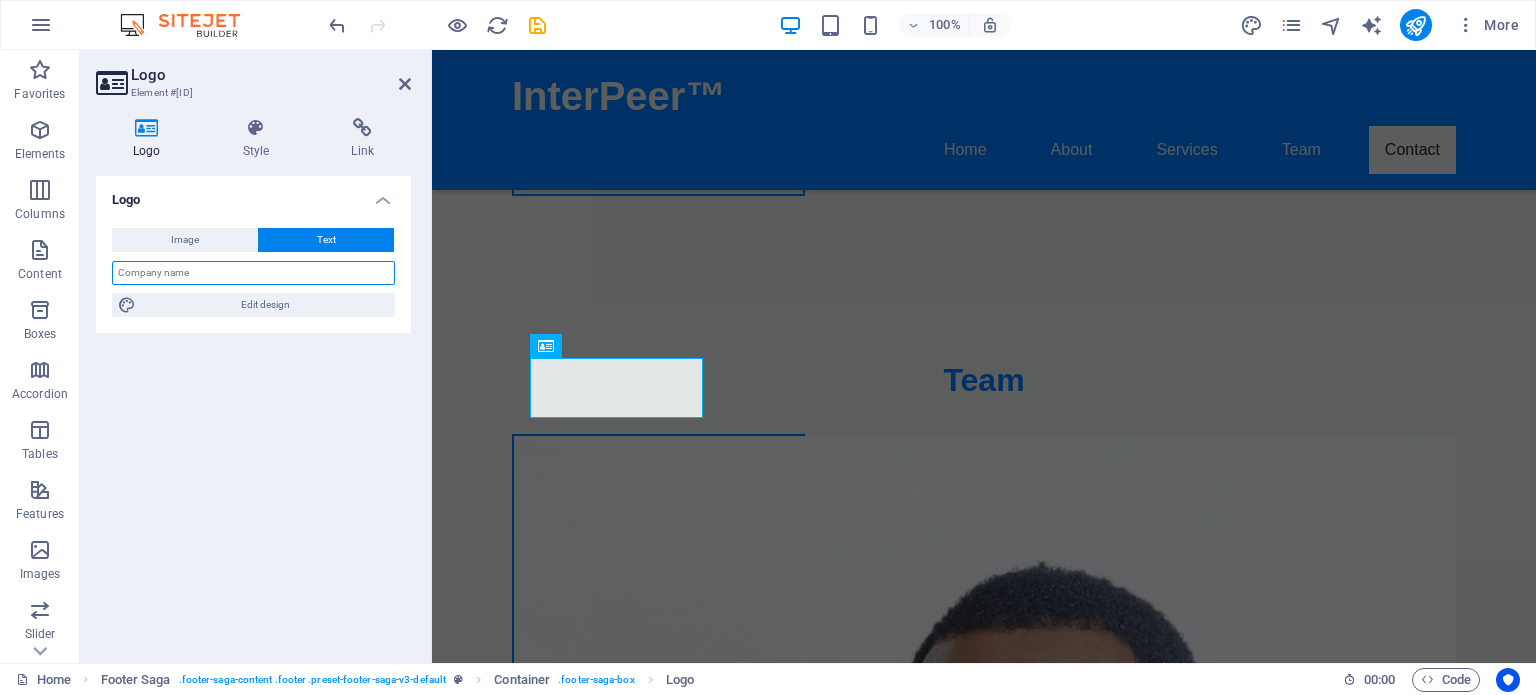 click at bounding box center [253, 273] 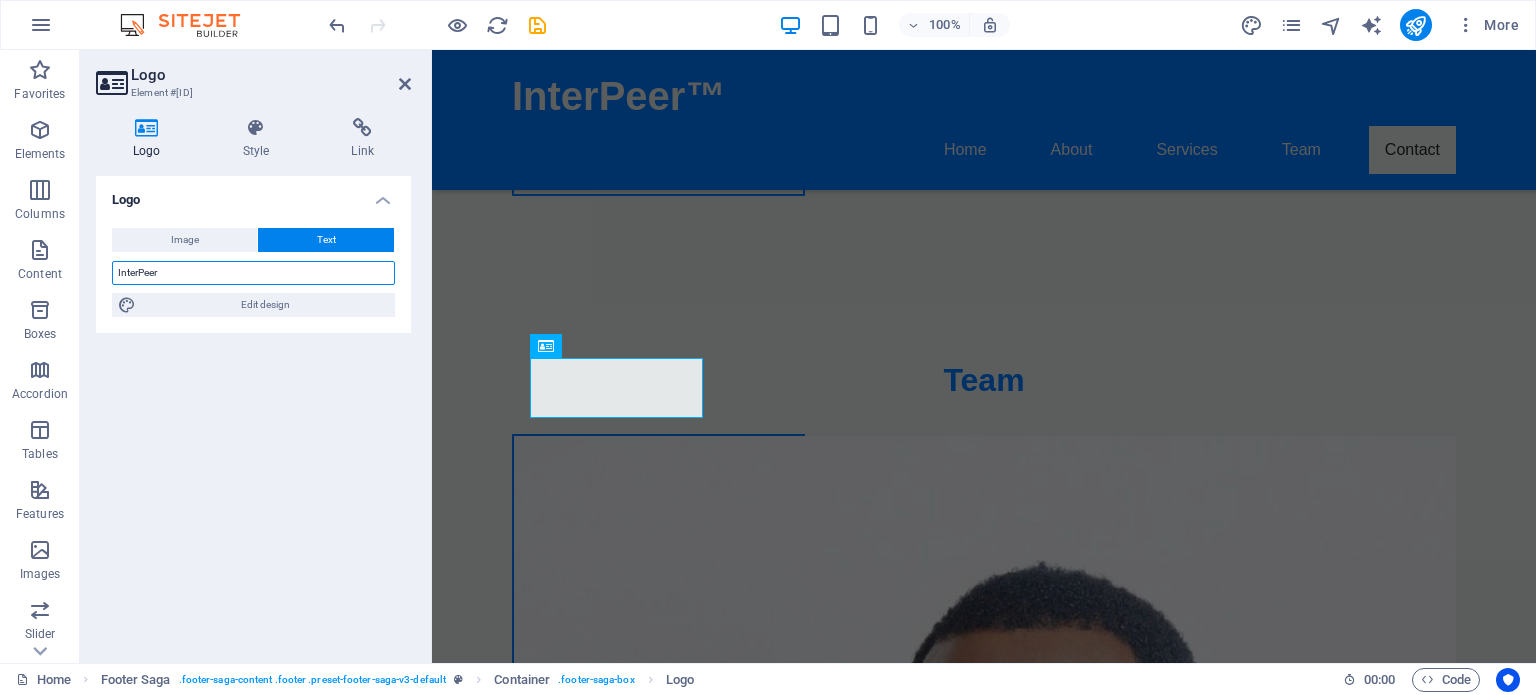 type on "InterPeer™" 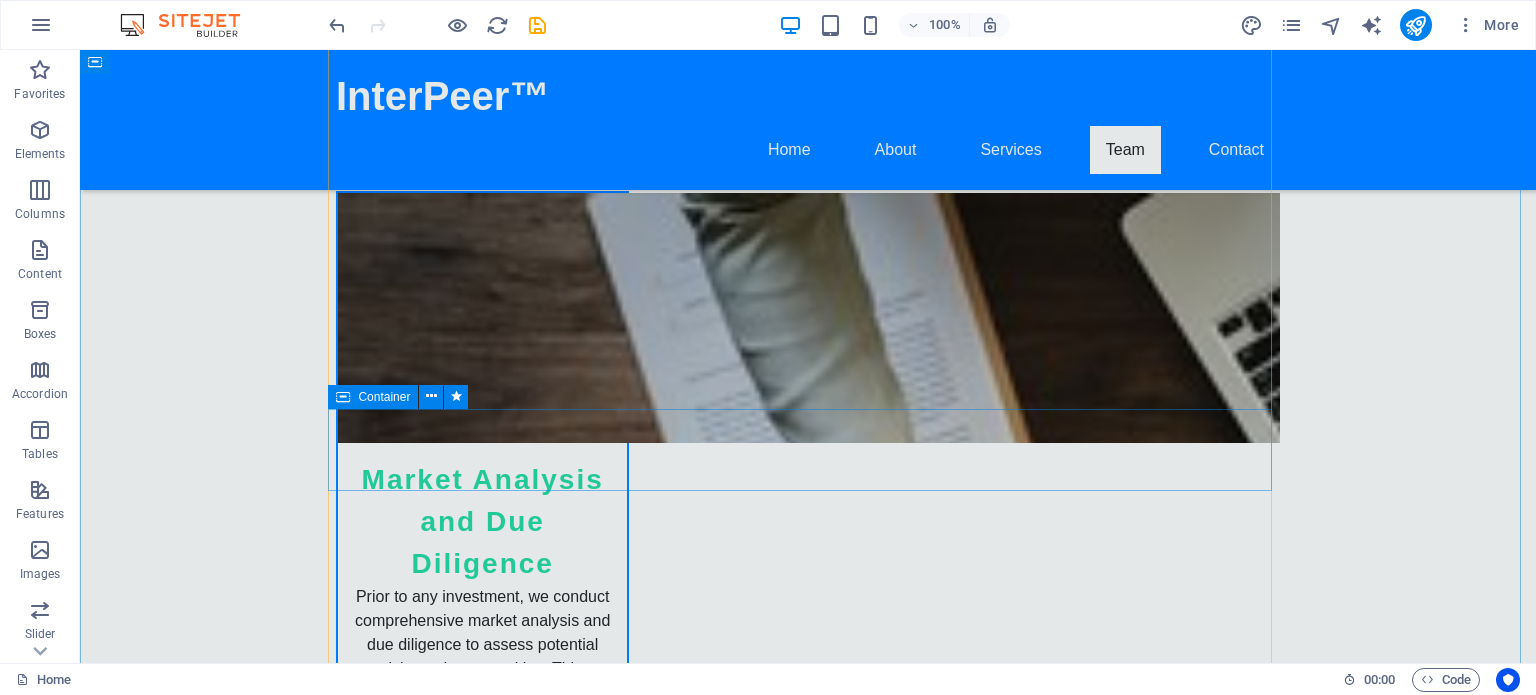 scroll, scrollTop: 5903, scrollLeft: 0, axis: vertical 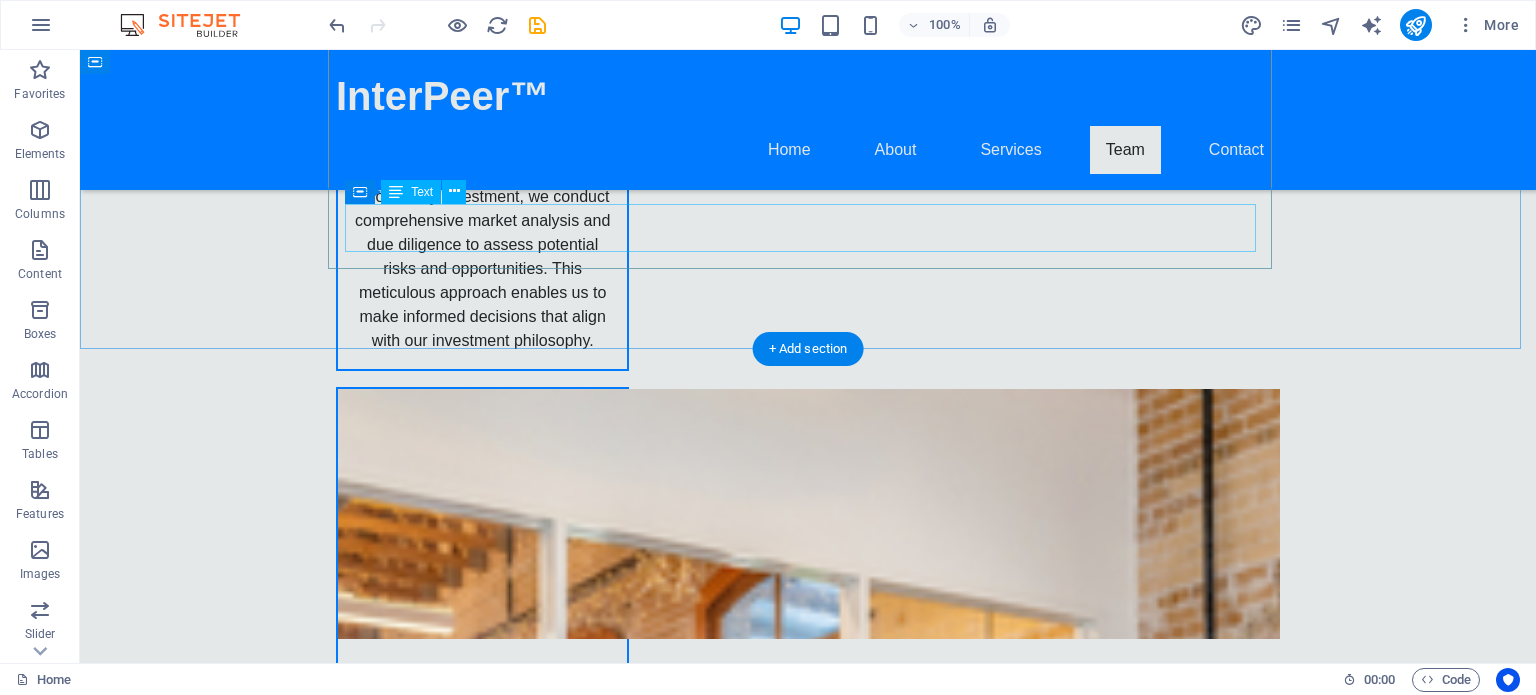 click on "You can reach us via email at info@[EXAMPLE.COM] or call us at +1 [PHONE]. We look forward to discussing potential collaborations." at bounding box center [808, 5622] 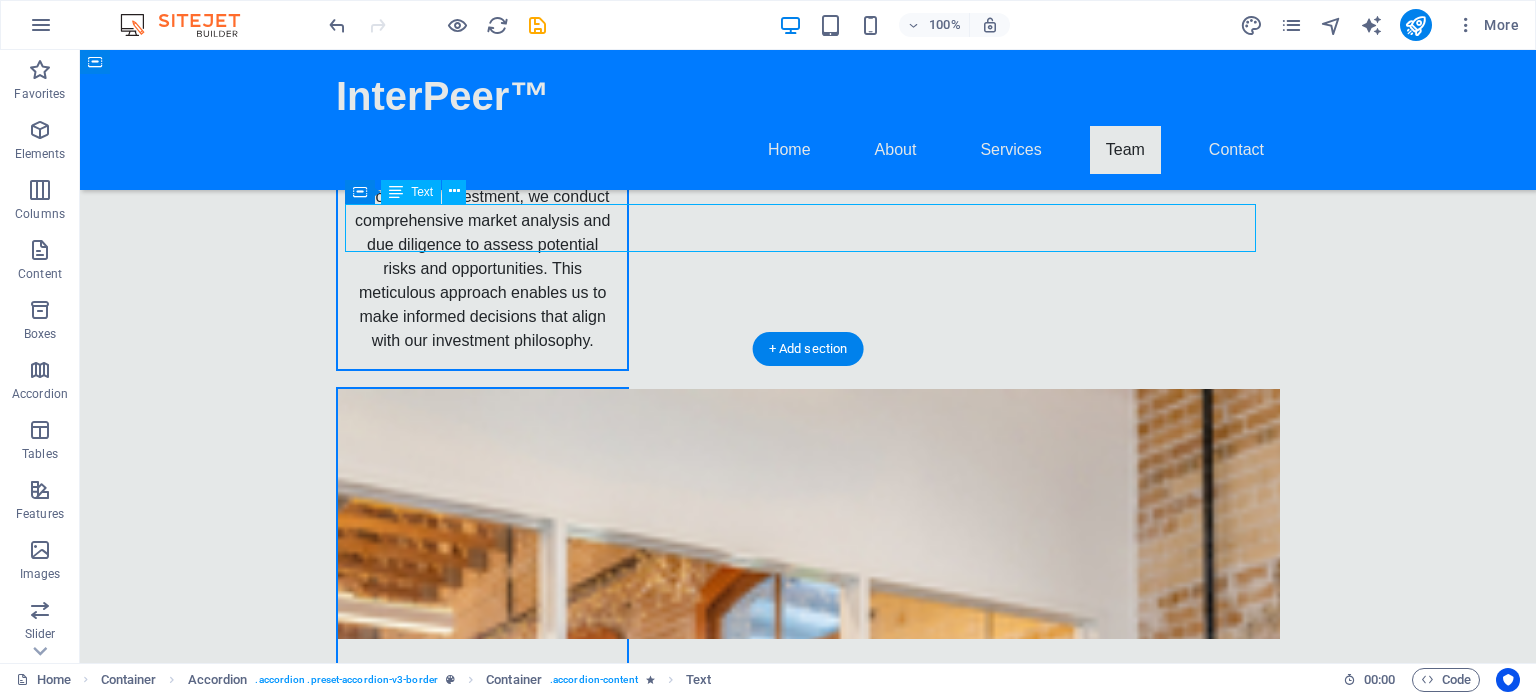 click on "You can reach us via email at info@[EXAMPLE.COM] or call us at +1 [PHONE]. We look forward to discussing potential collaborations." at bounding box center [808, 5622] 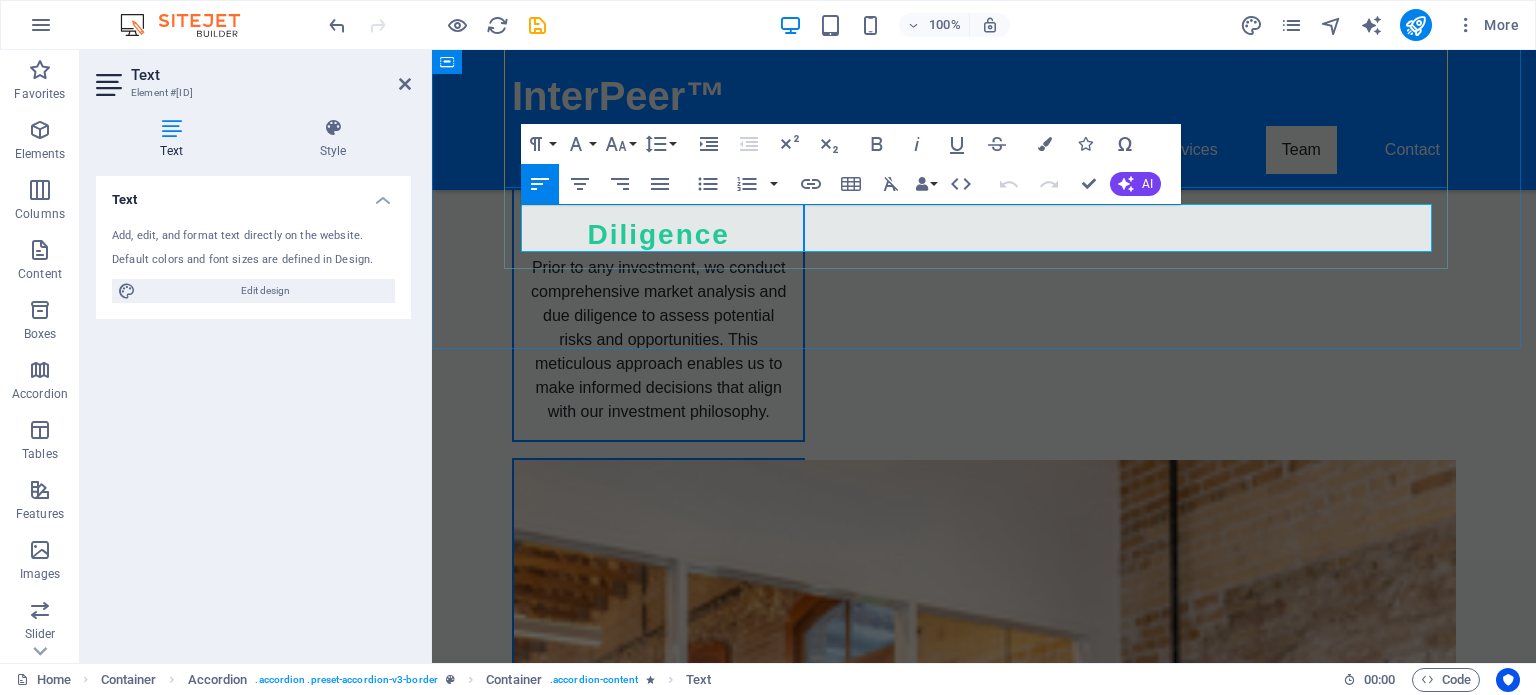 click on "You can reach us via email at info@[EXAMPLE.COM] or call us at +1 [PHONE]. We look forward to discussing potential collaborations." at bounding box center [984, 5623] 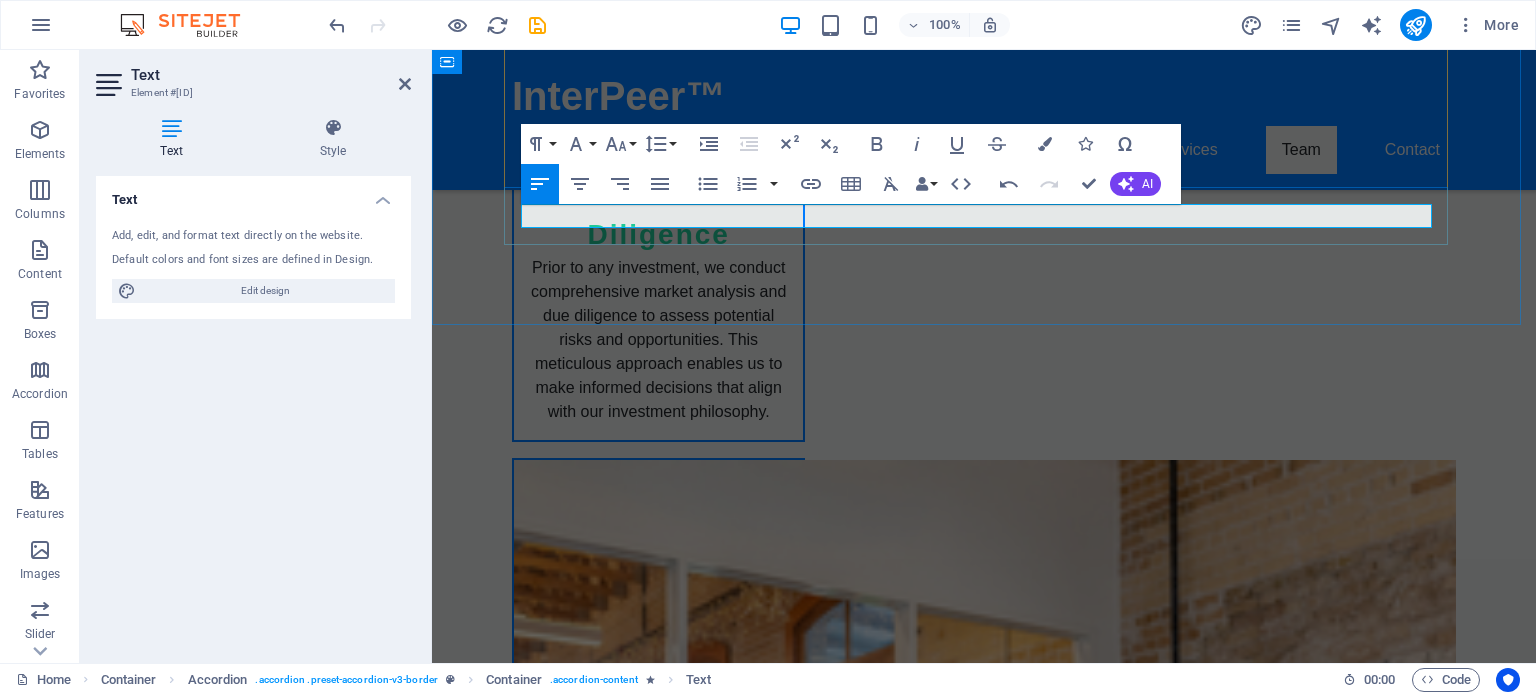 type 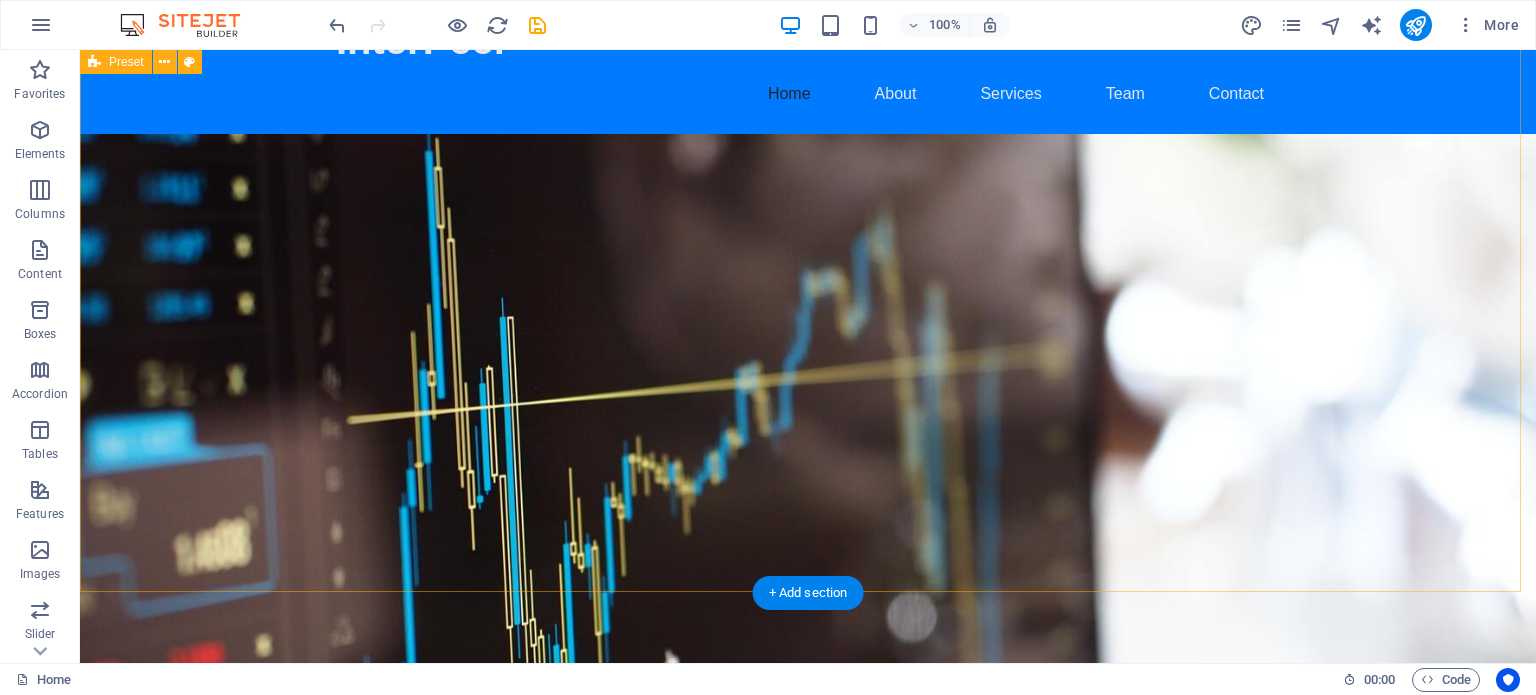 scroll, scrollTop: 0, scrollLeft: 0, axis: both 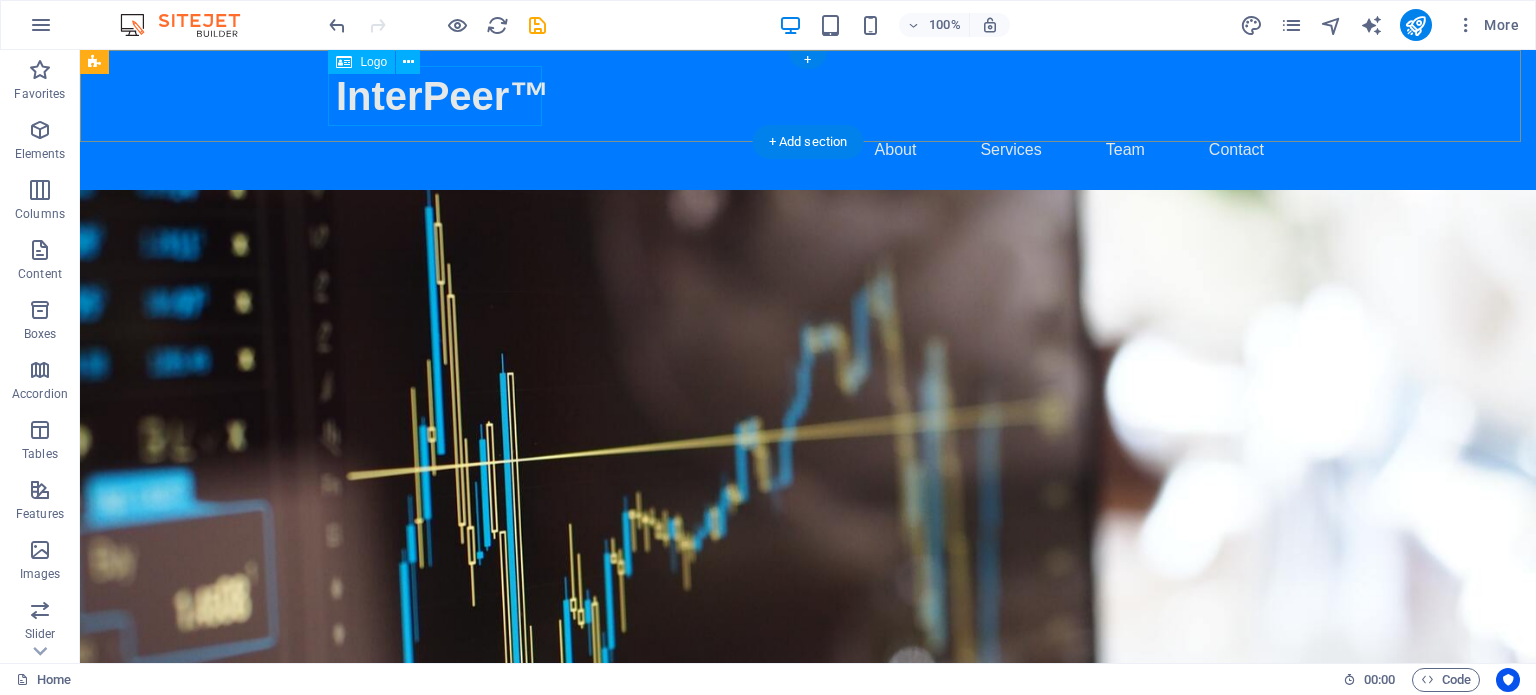 click on "InterPeer™" at bounding box center (808, 96) 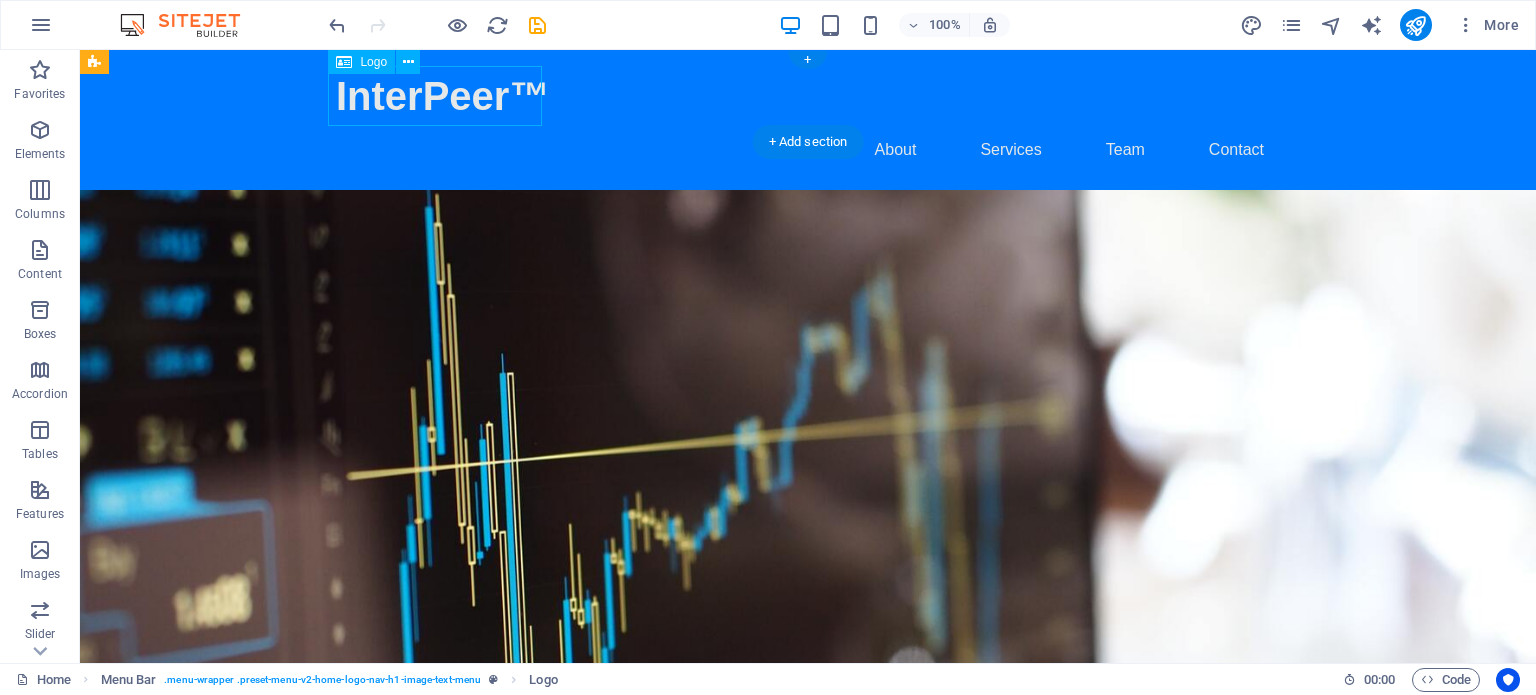 click on "InterPeer™" at bounding box center (808, 96) 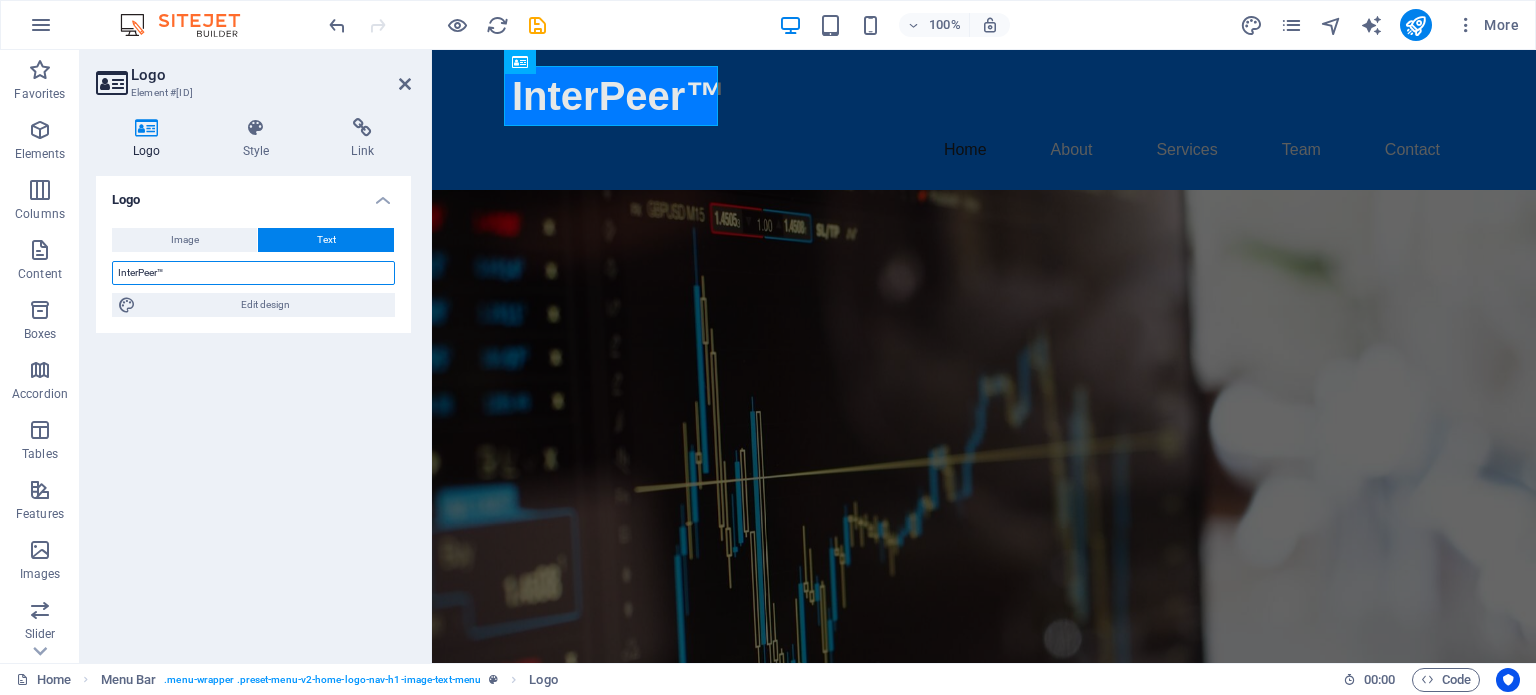 click on "InterPeer™" at bounding box center [253, 273] 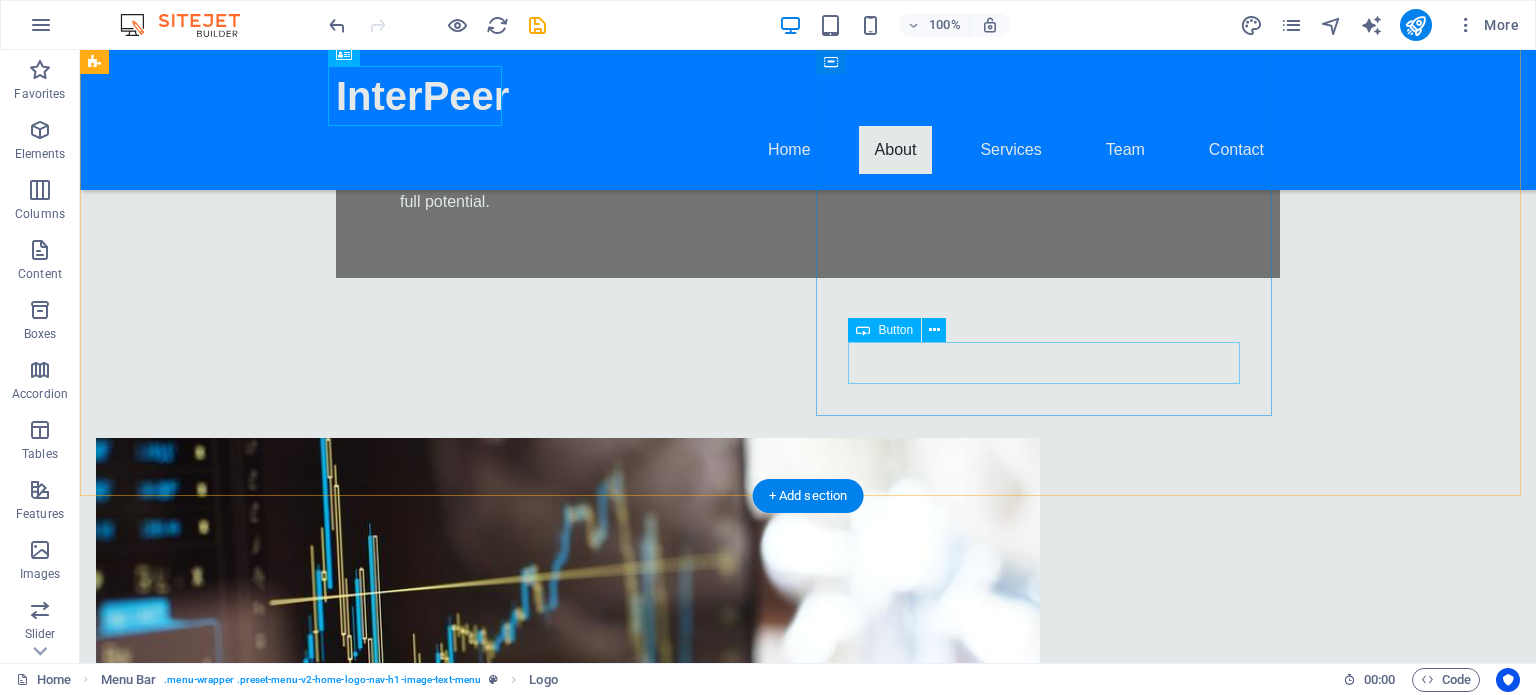 scroll, scrollTop: 400, scrollLeft: 0, axis: vertical 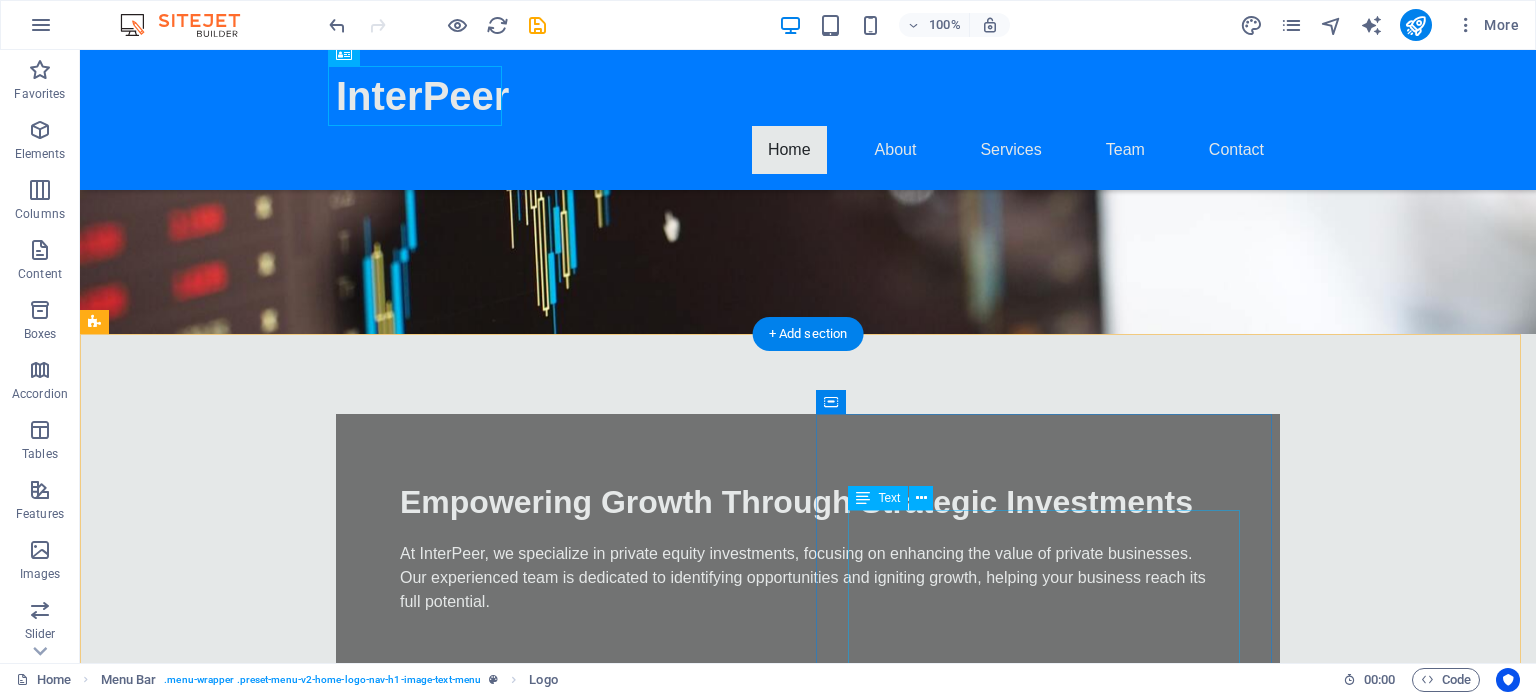 click on "At InterPeer, we specialize in capital investments into private companies, driving growth and creating value. Our expert team focuses on identifying promising businesses that are not publicly traded, providing them with the resources and strategic guidance needed to thrive. With a commitment to fostering innovation and sustainability, we empower our partners to reach new heights of success. Join us in shaping the future of private equity." at bounding box center (568, 1542) 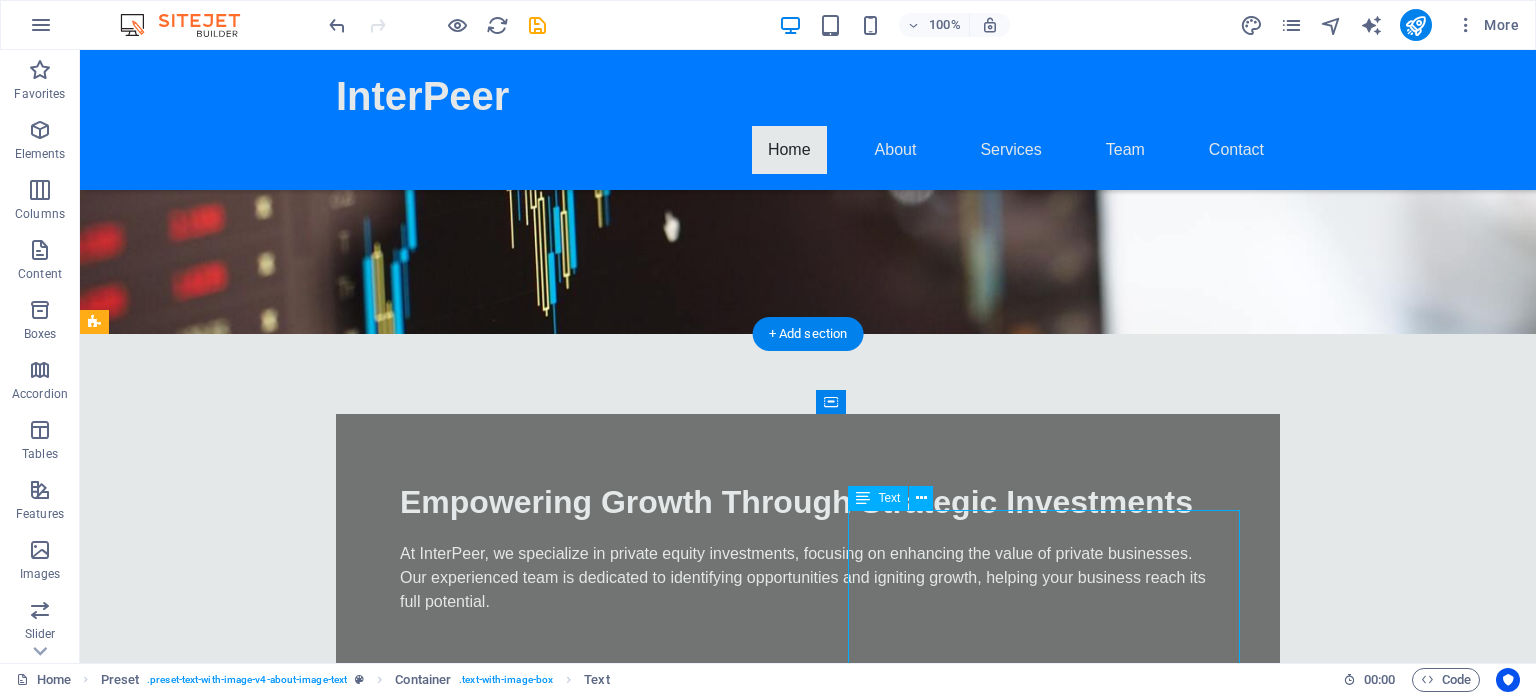 click on "At InterPeer, we specialize in capital investments into private companies, driving growth and creating value. Our expert team focuses on identifying promising businesses that are not publicly traded, providing them with the resources and strategic guidance needed to thrive. With a commitment to fostering innovation and sustainability, we empower our partners to reach new heights of success. Join us in shaping the future of private equity." at bounding box center (568, 1542) 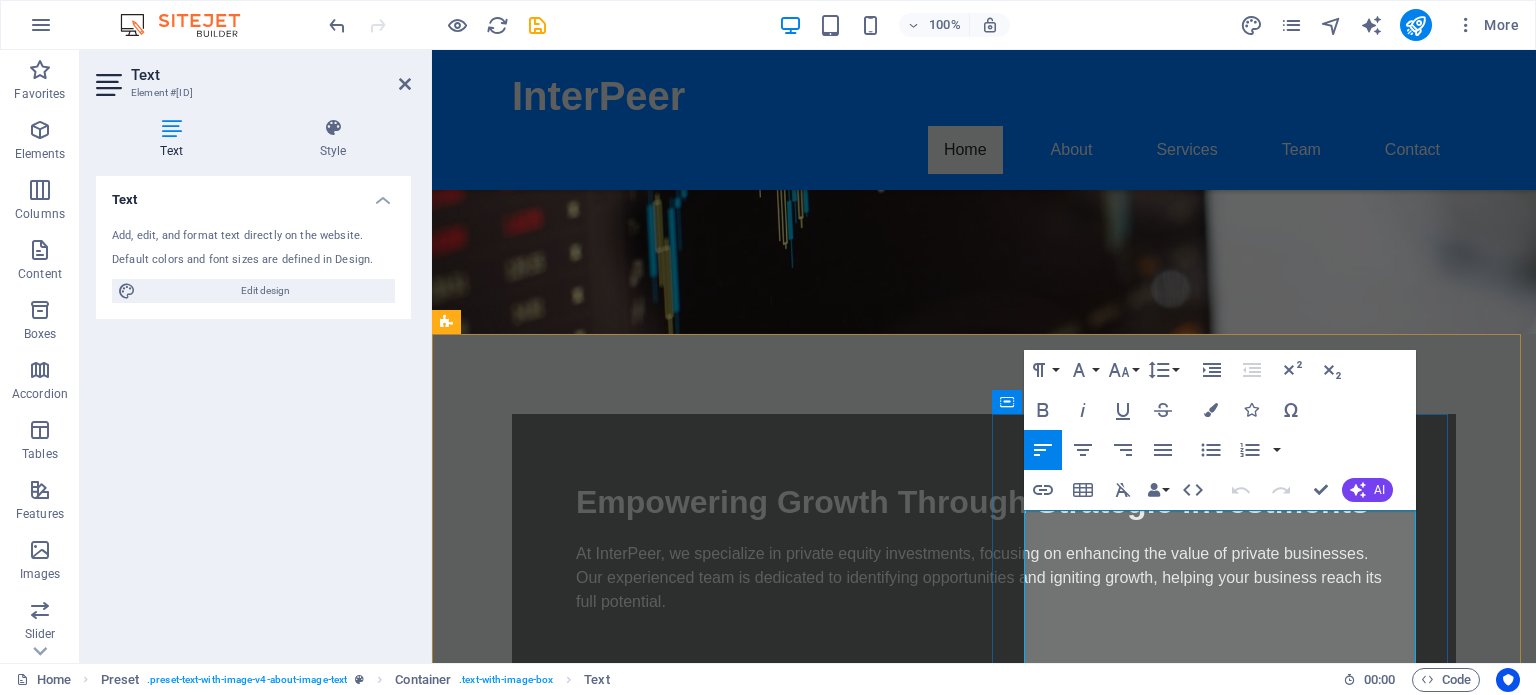 click on "At InterPeer, we specialize in capital investments into private companies, driving growth and creating value. Our expert team focuses on identifying promising businesses that are not publicly traded, providing them with the resources and strategic guidance needed to thrive. With a commitment to fostering innovation and sustainability, we empower our partners to reach new heights of success. Join us in shaping the future of private equity." at bounding box center (920, 1542) 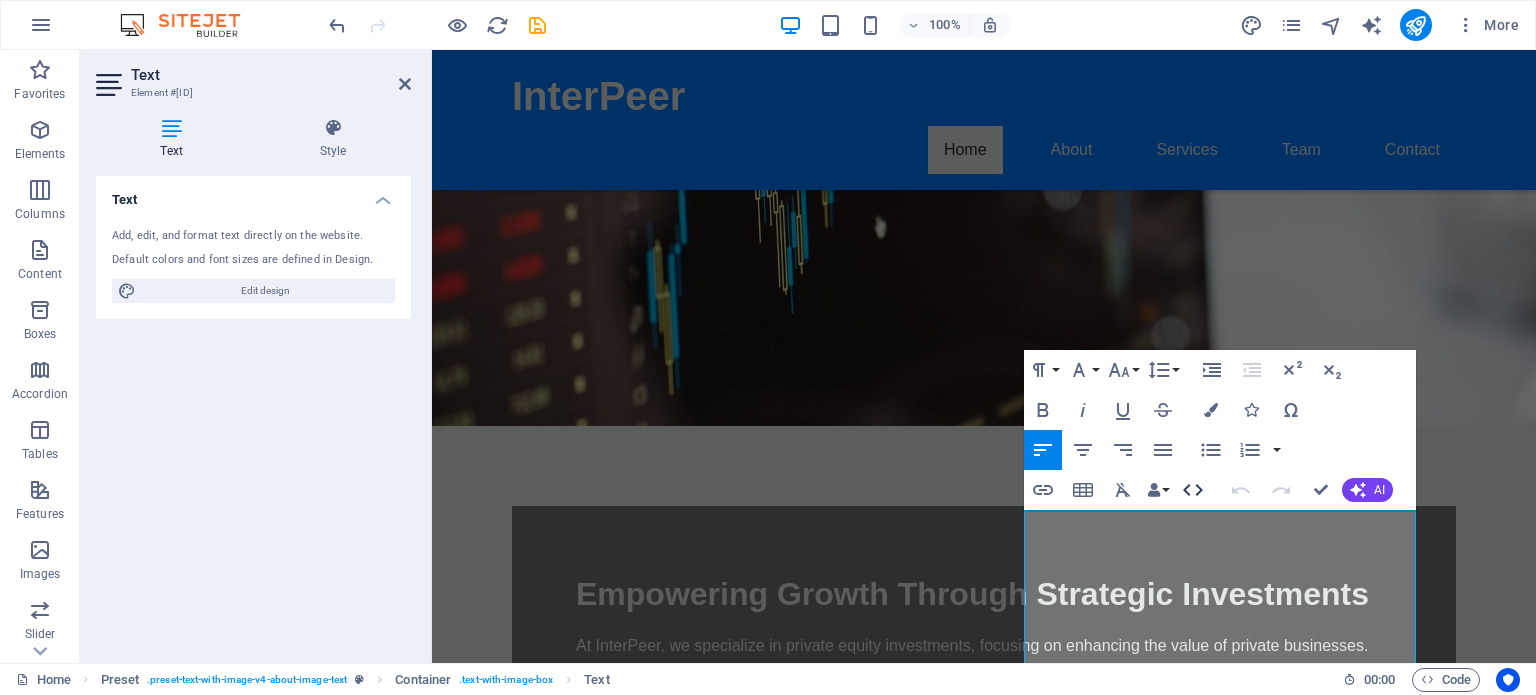 type 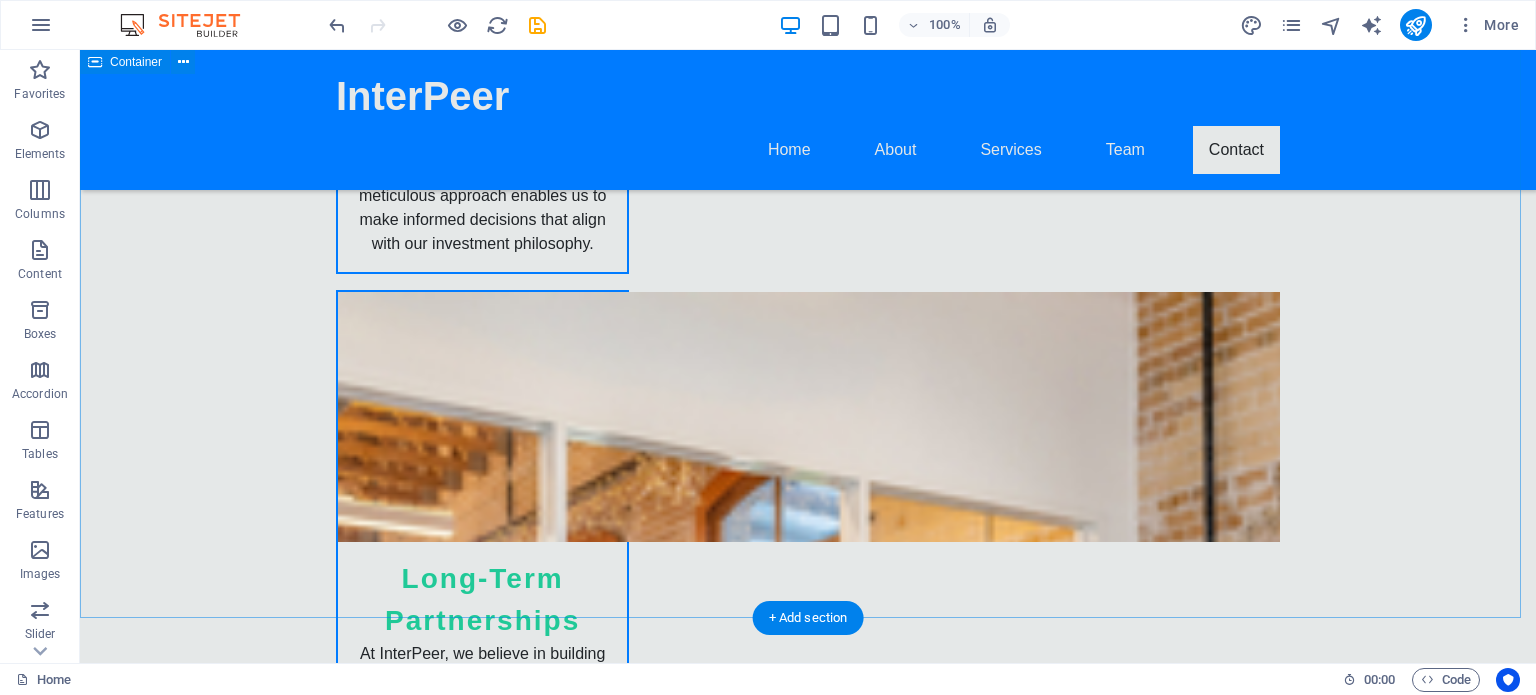 scroll, scrollTop: 6703, scrollLeft: 0, axis: vertical 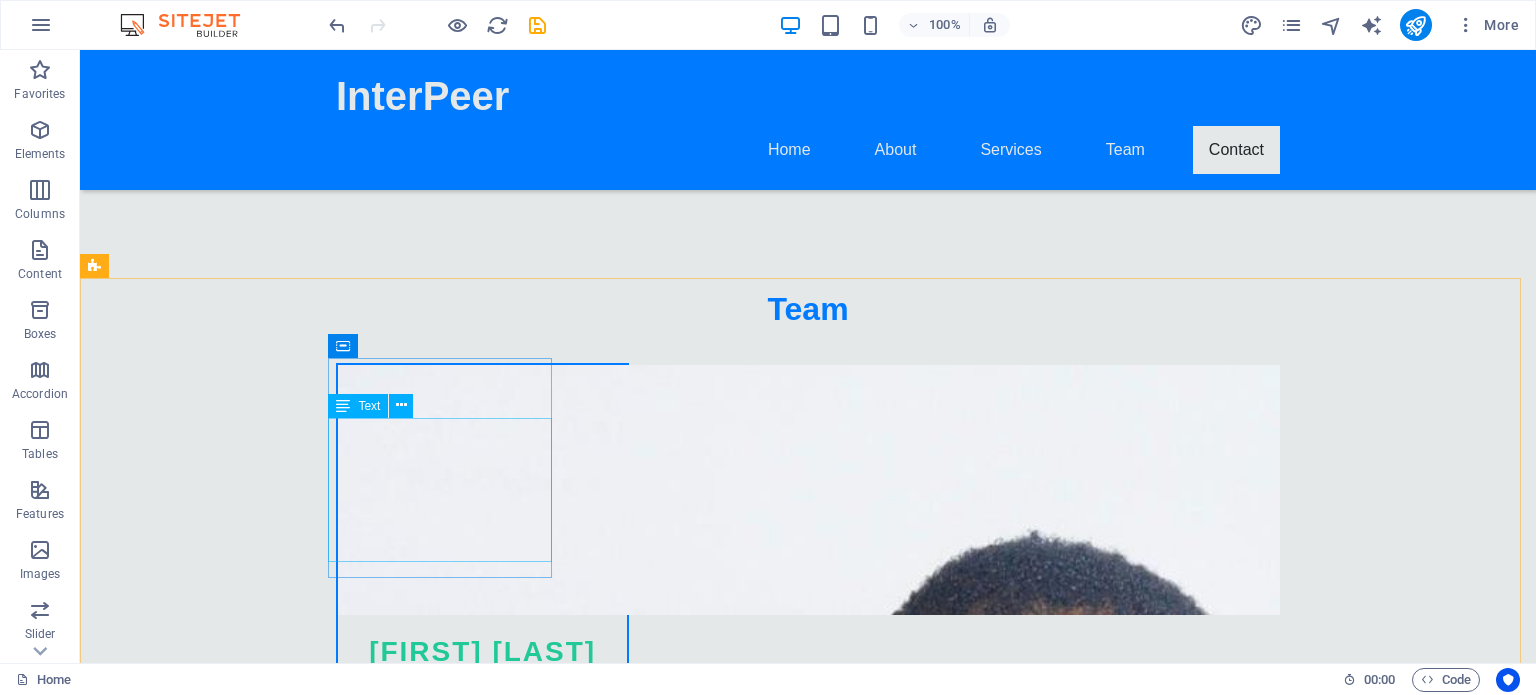 click at bounding box center (343, 406) 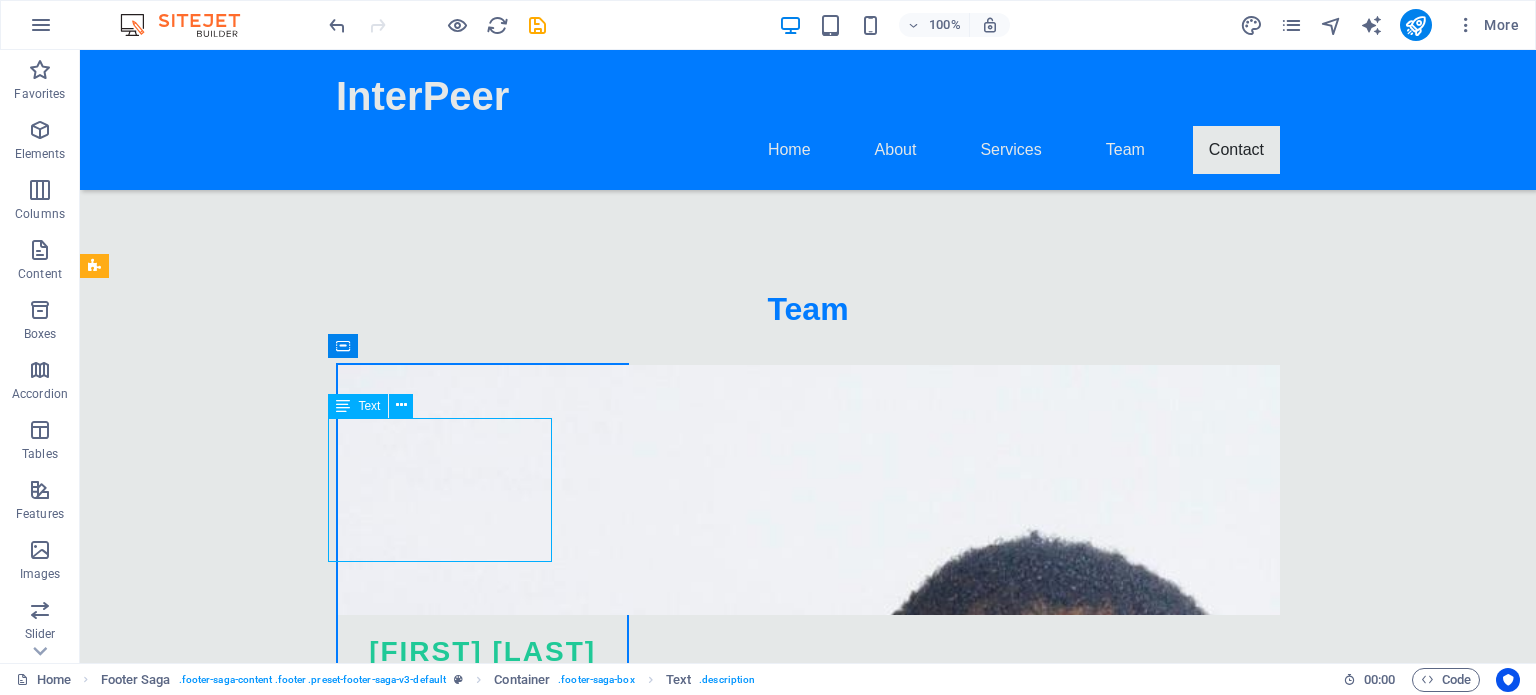 click at bounding box center [343, 406] 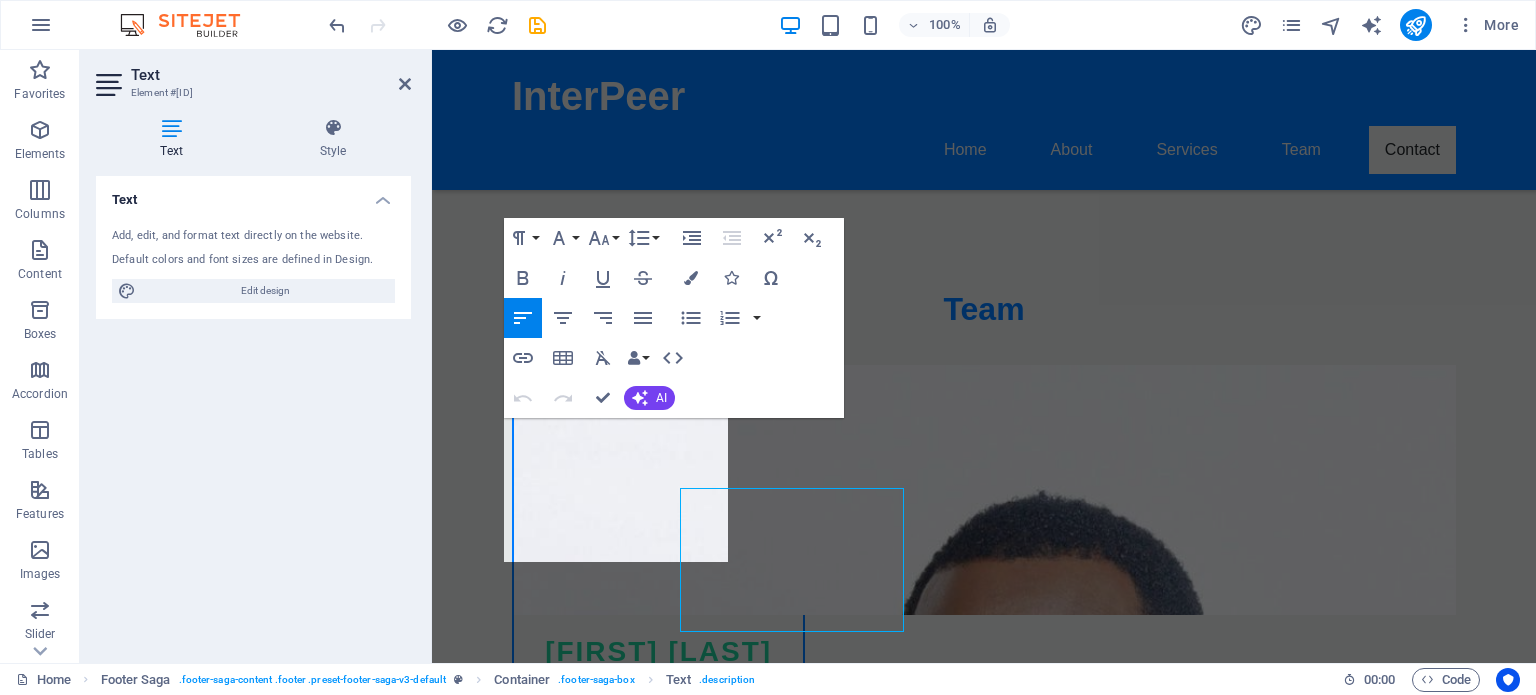 scroll, scrollTop: 6632, scrollLeft: 0, axis: vertical 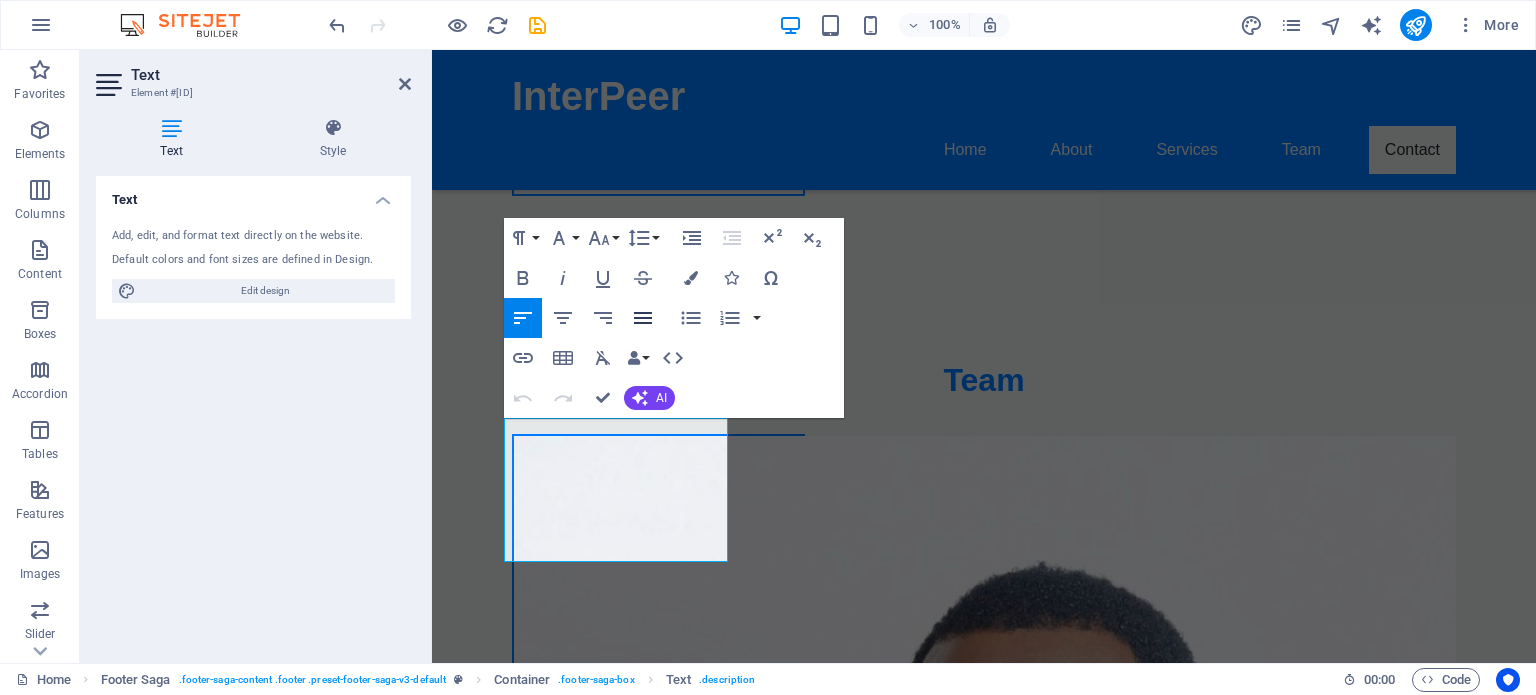 click 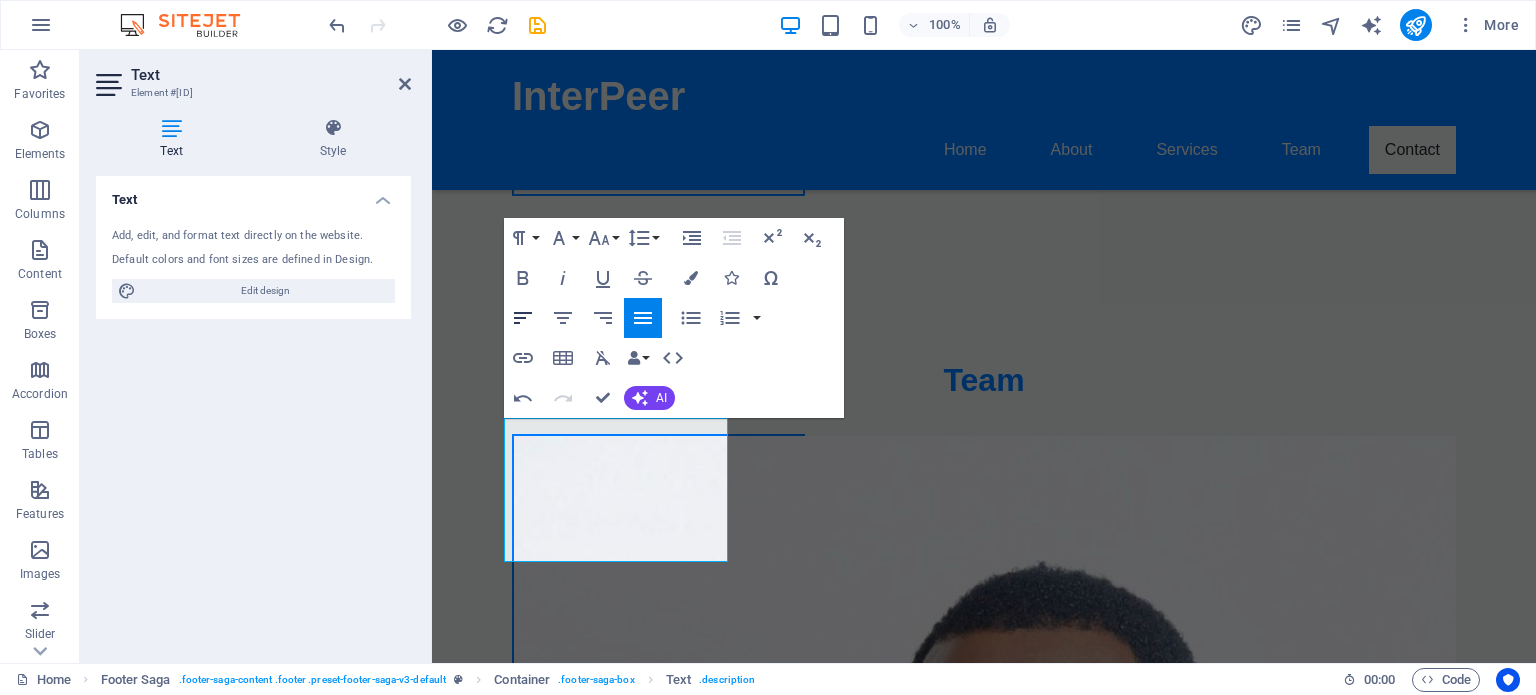 click 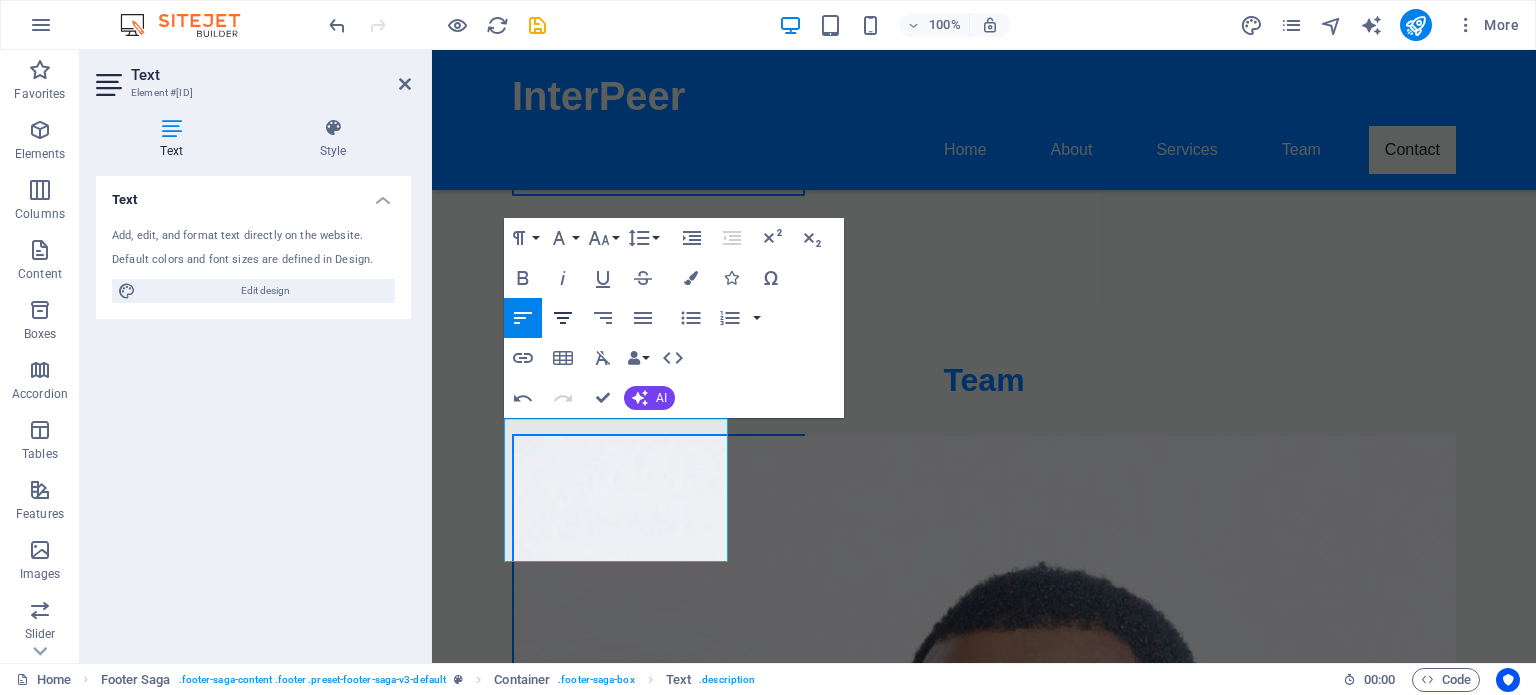 click 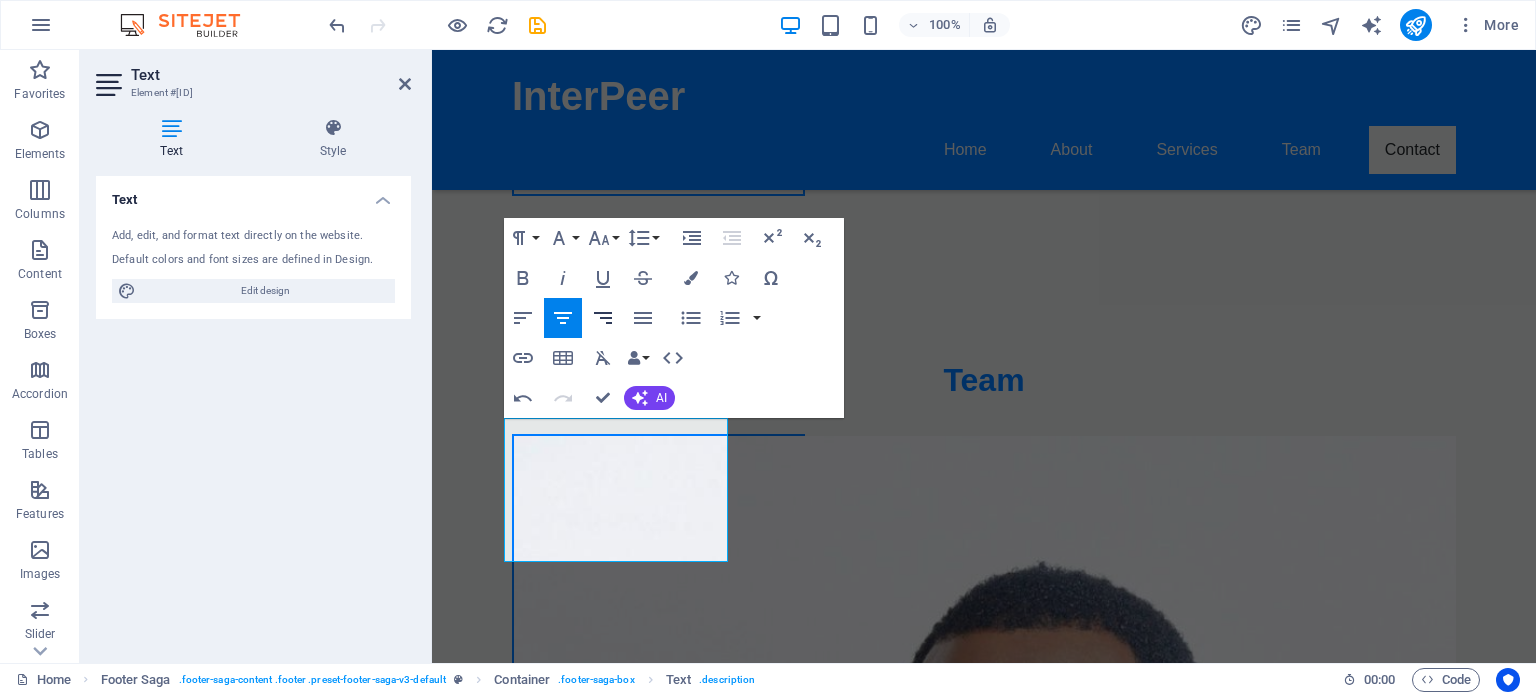 click 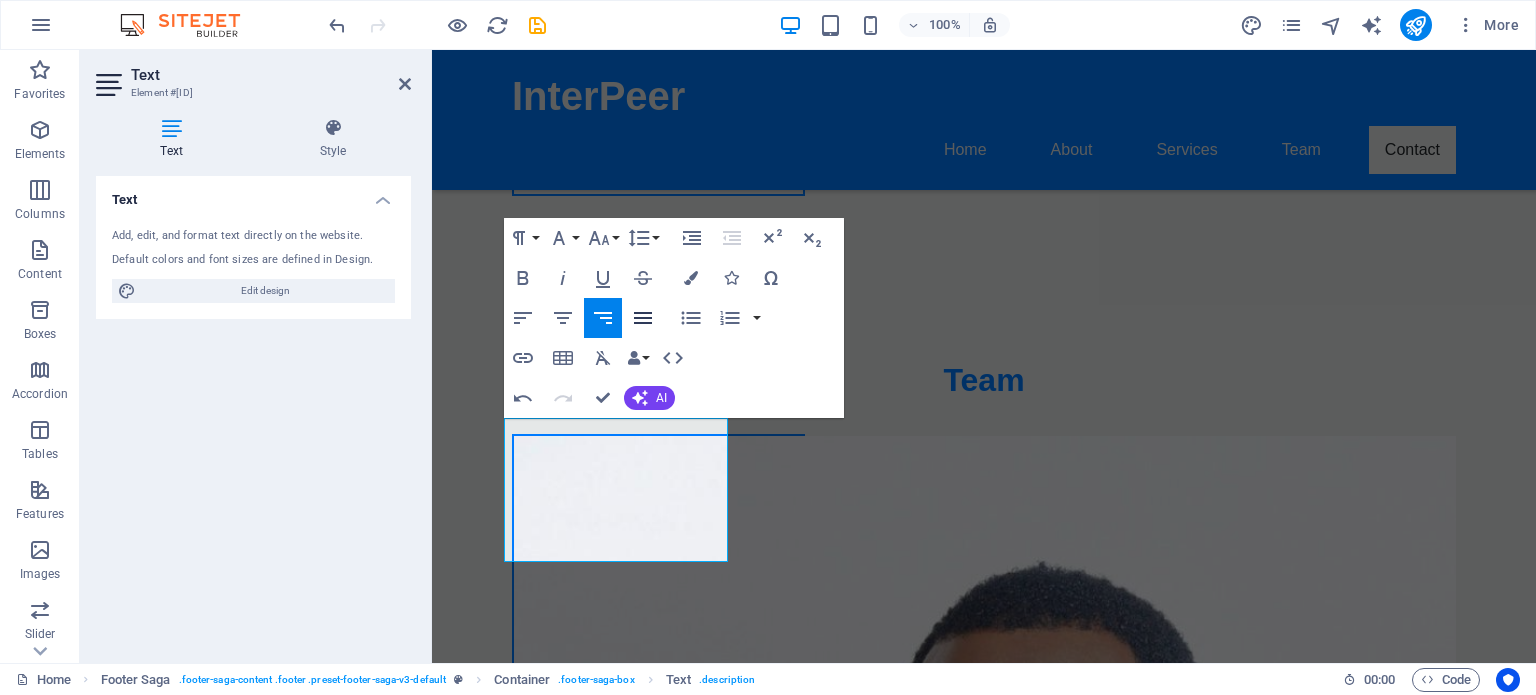 click 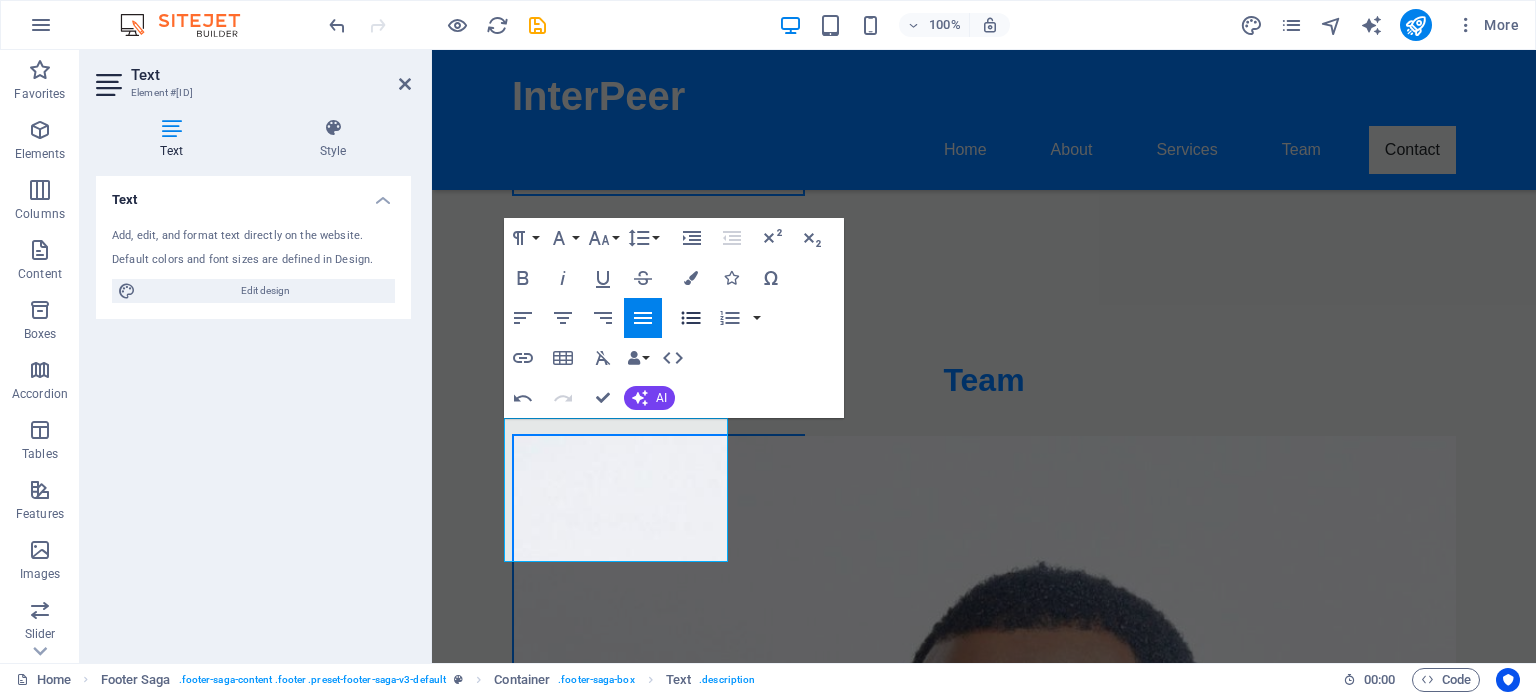 click 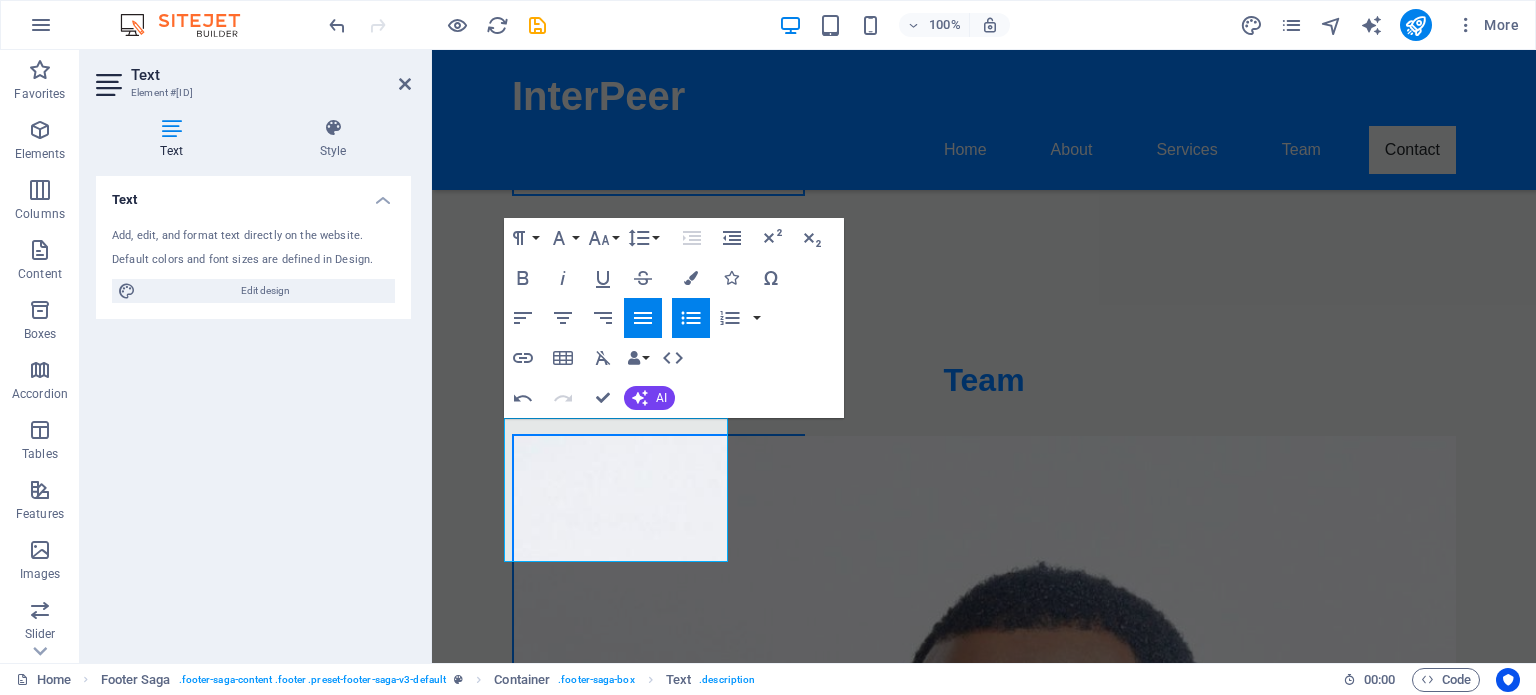 click 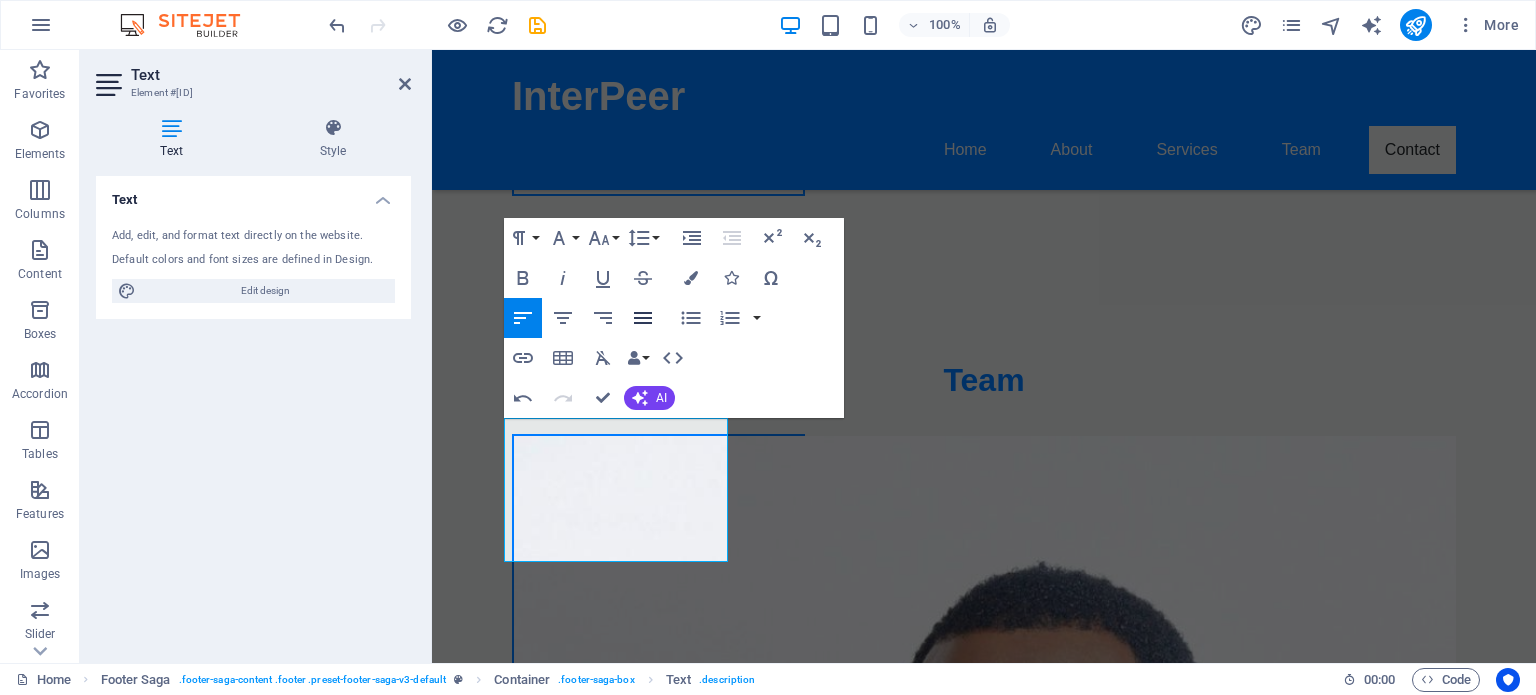 click 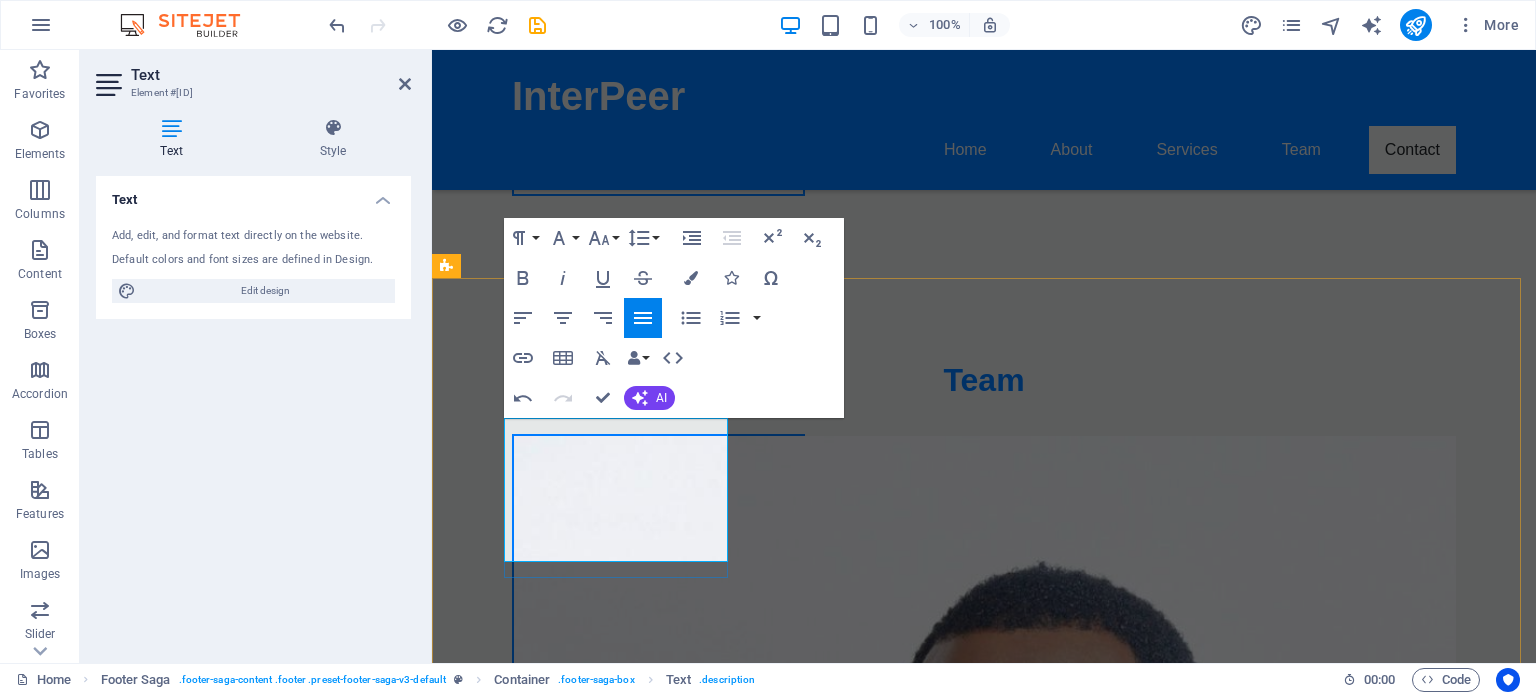 click on "InterPeer specializes in capital investments into private companies. Our mission is to enhance the value of businesses through strategic financial partnerships." at bounding box center (560, 5903) 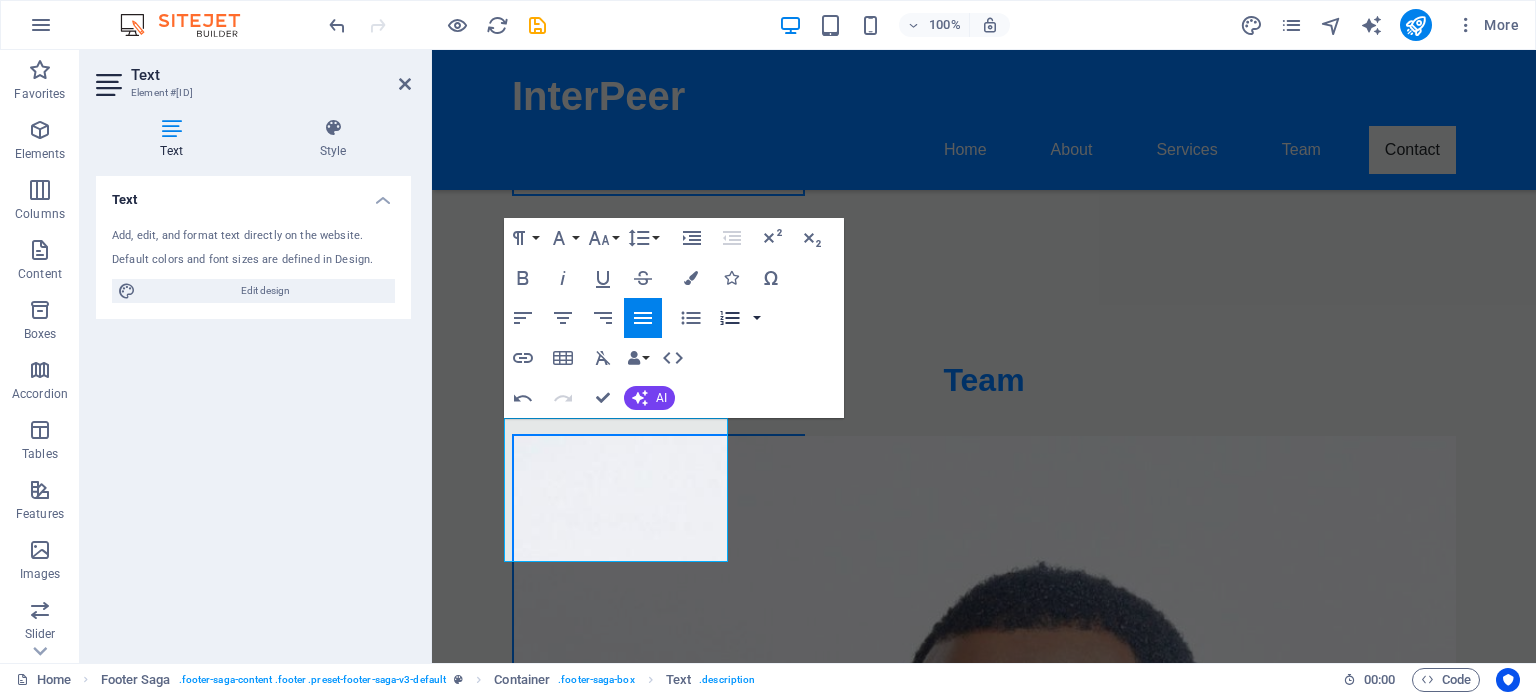 click at bounding box center (757, 318) 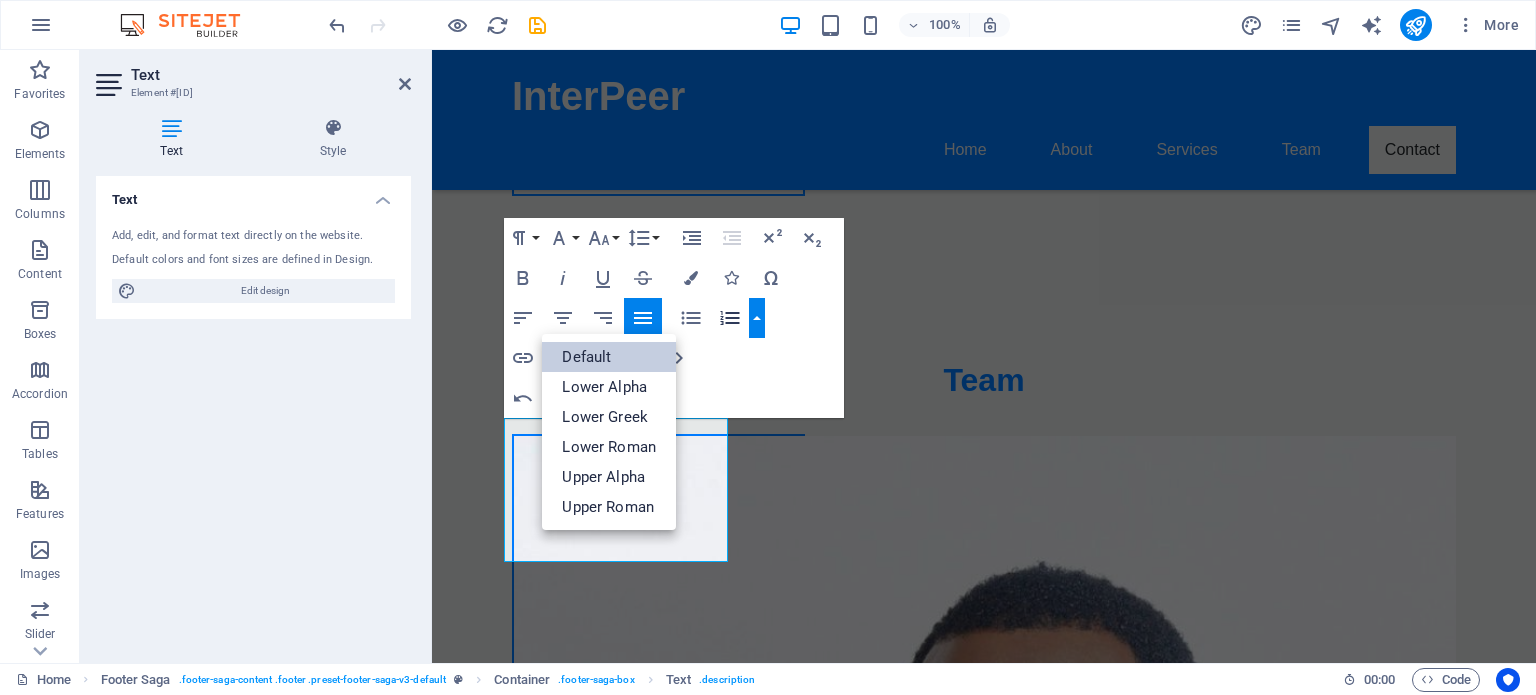 click on "Default" at bounding box center [609, 357] 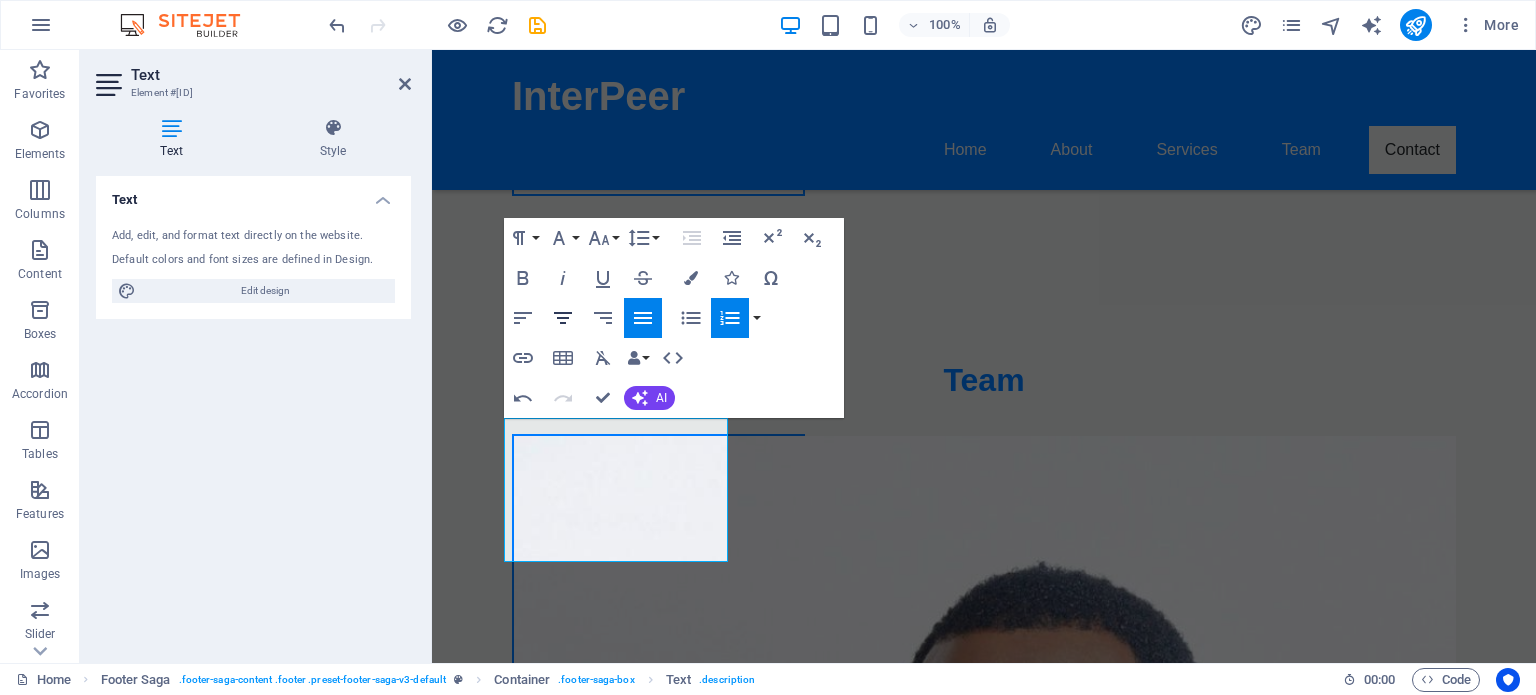 click 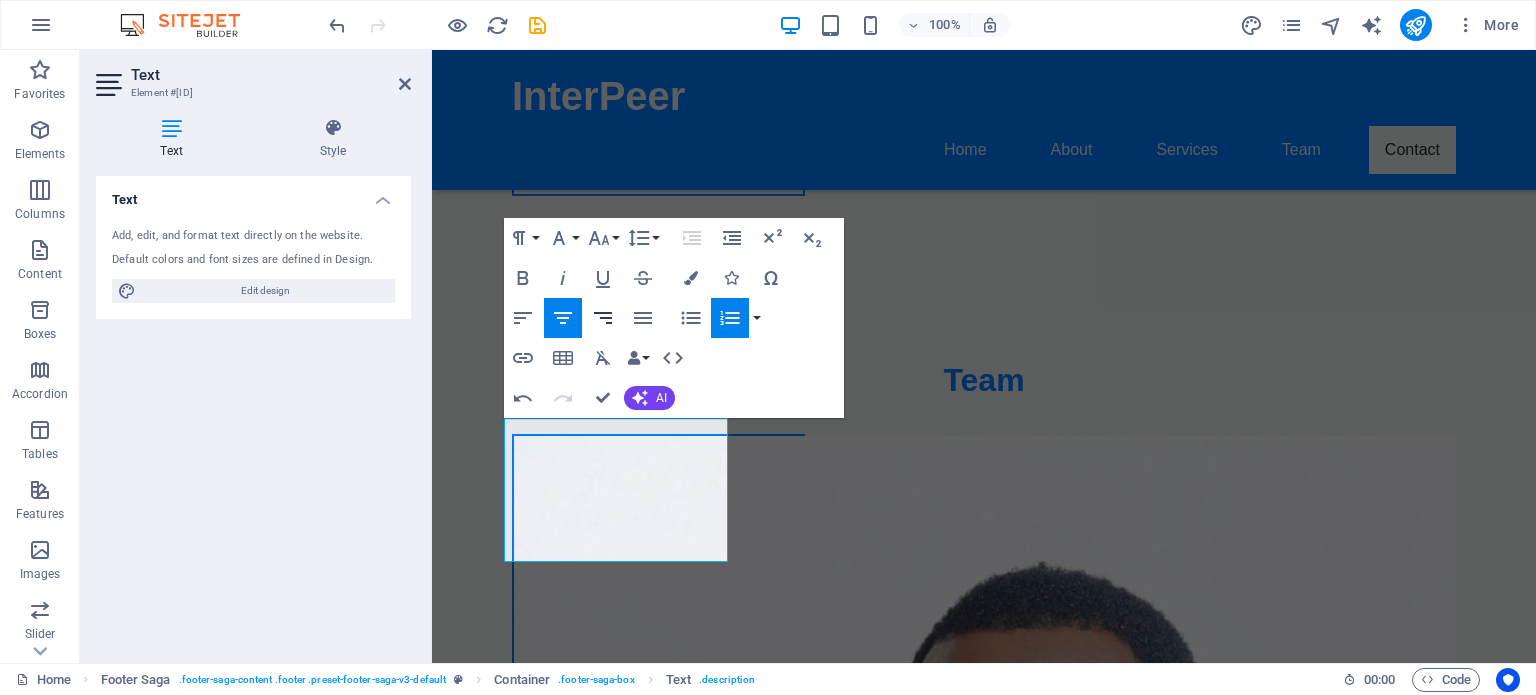 click 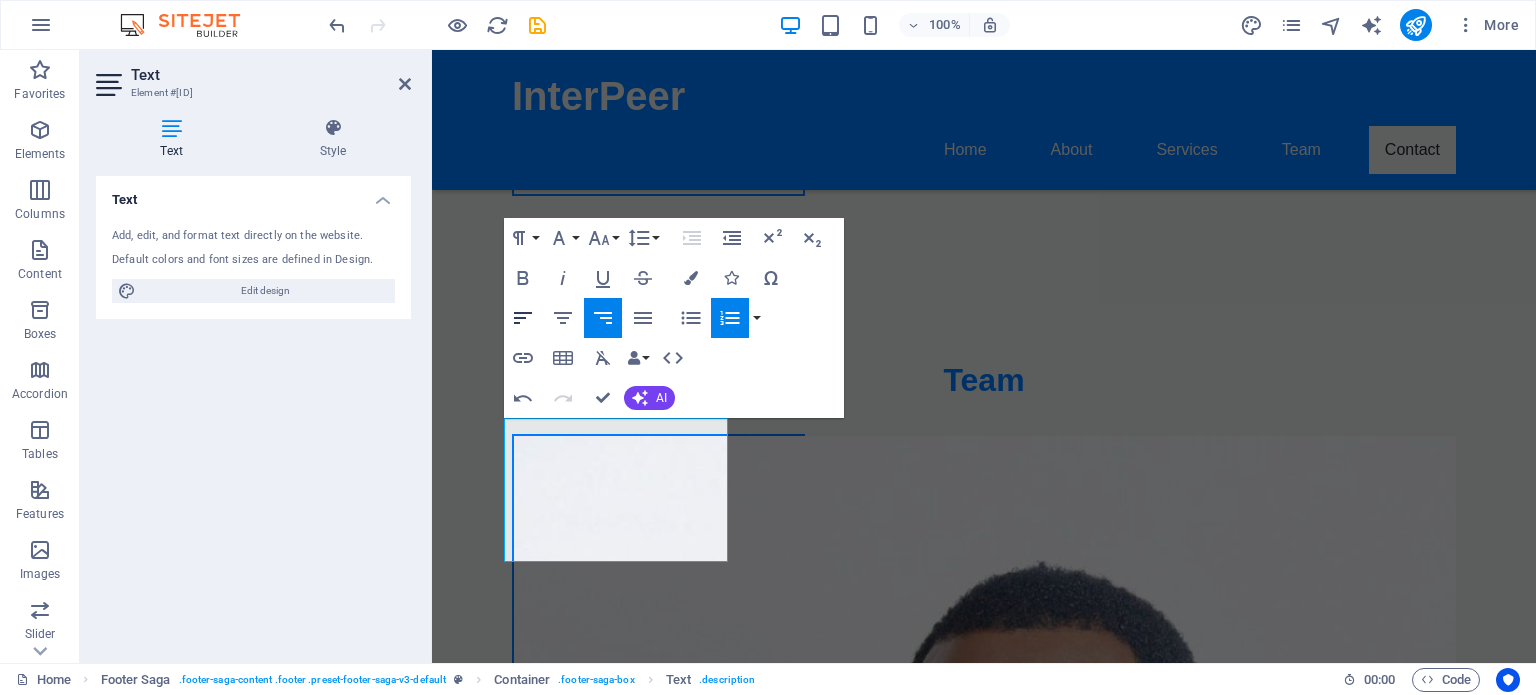 click 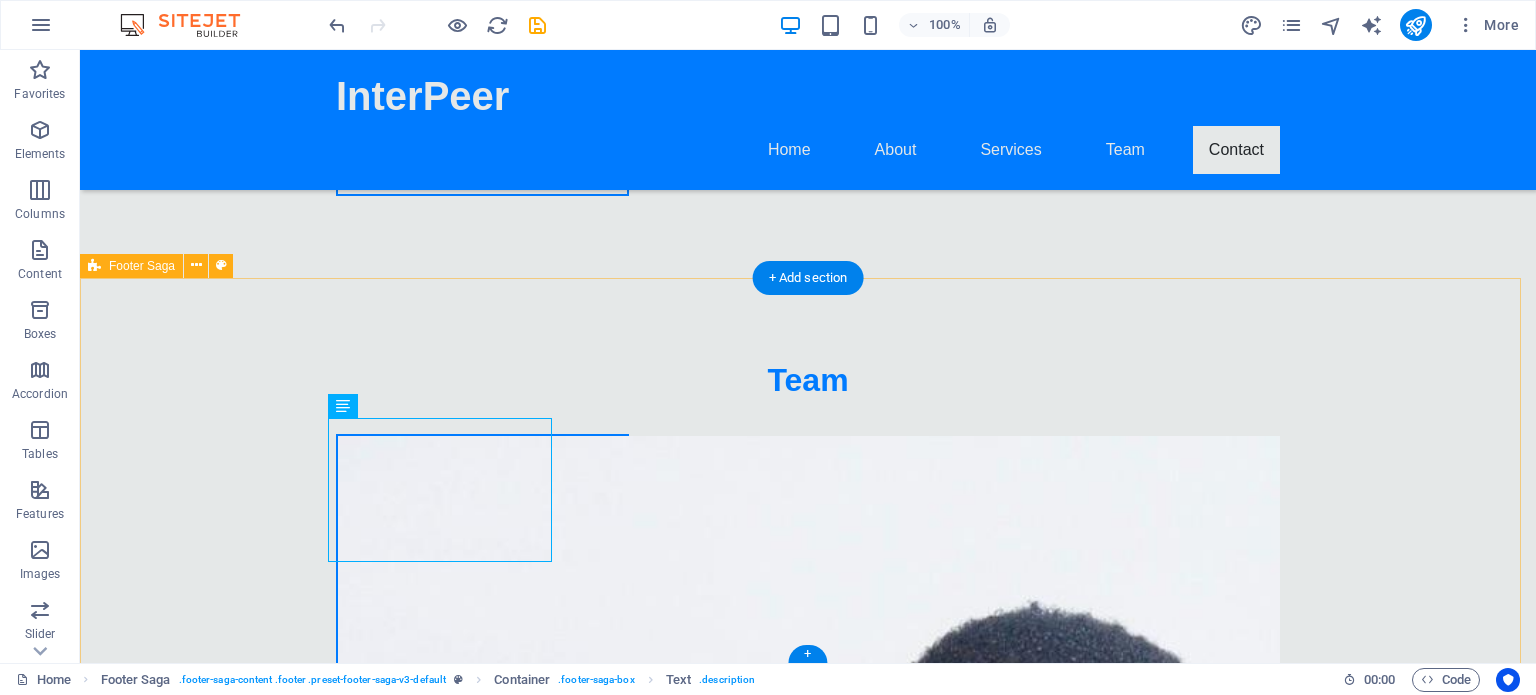 scroll, scrollTop: 6703, scrollLeft: 0, axis: vertical 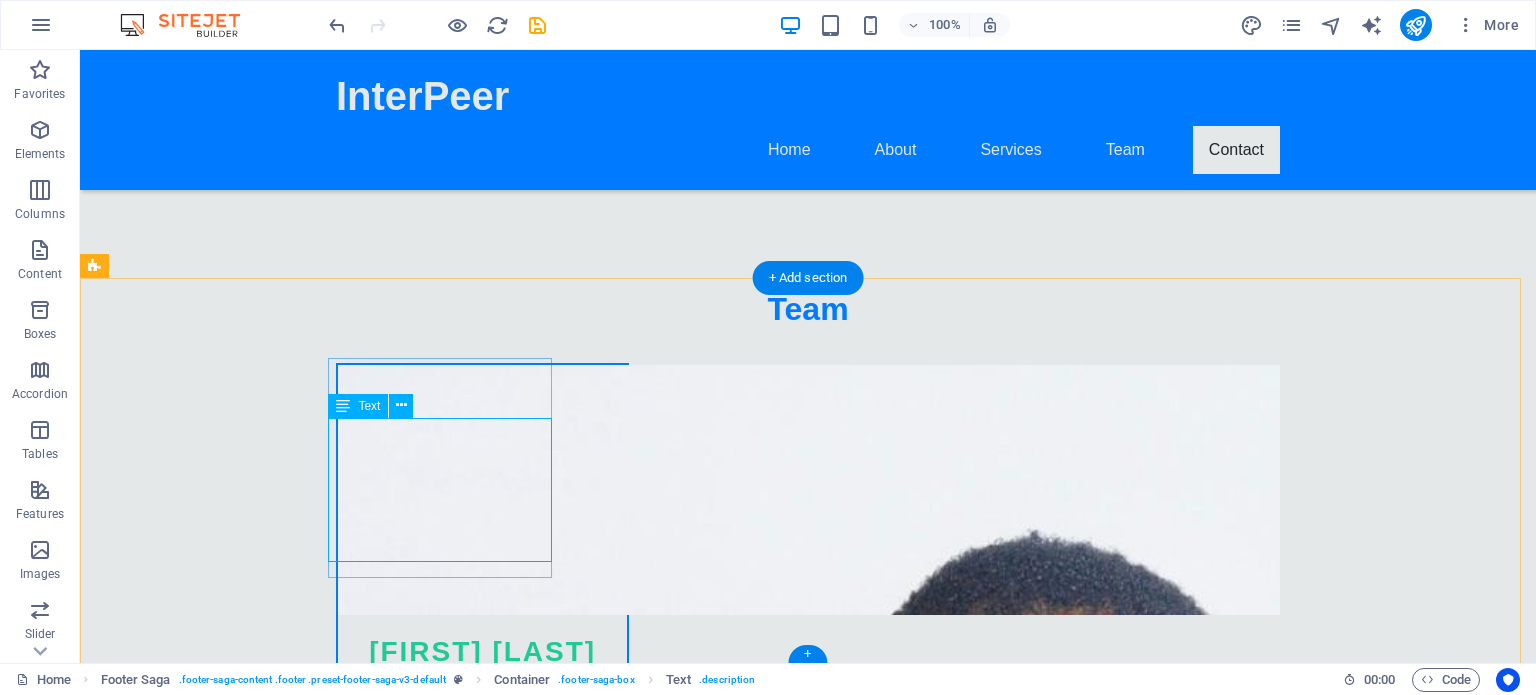click on "InterPeer specializes in capital investments into private companies. Our mission is to enhance the value of businesses through strategic financial partnerships." at bounding box center (208, 5902) 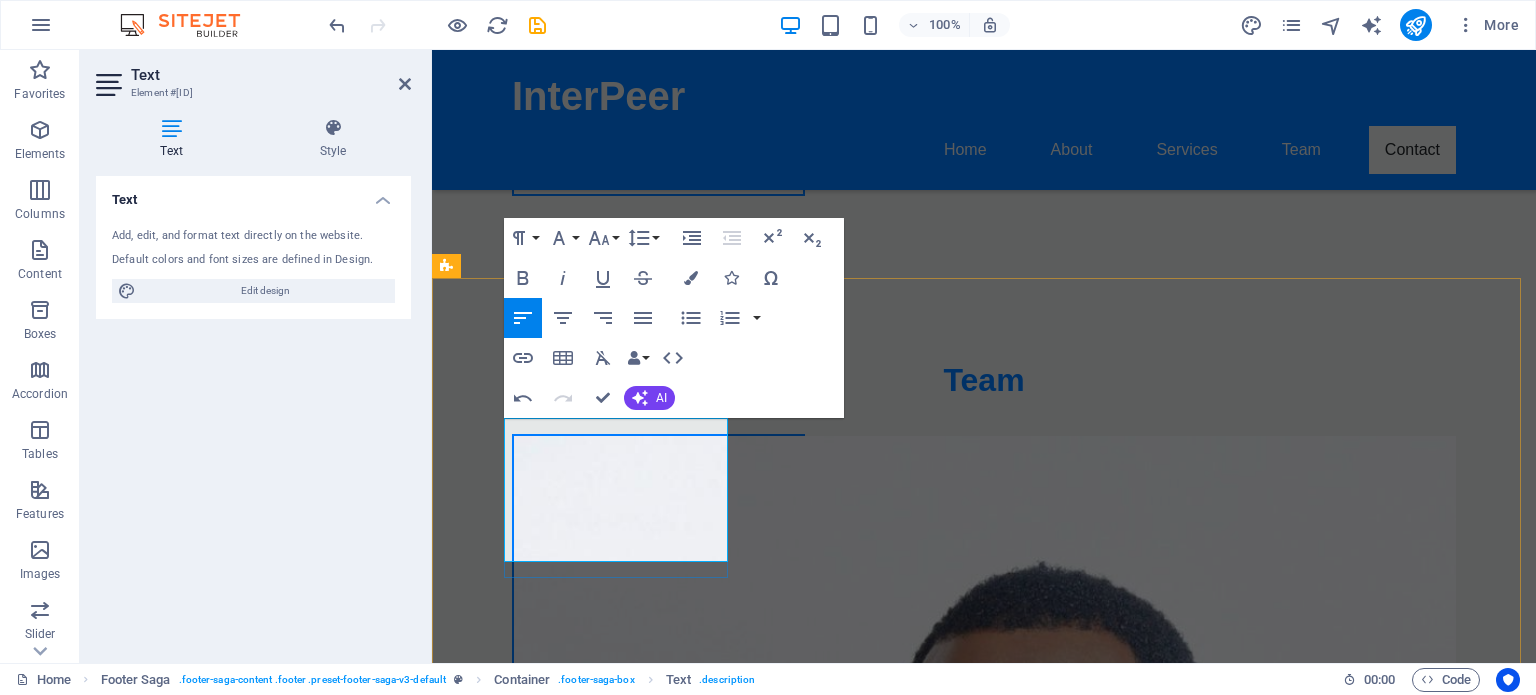 click on "InterPeer specializes in capital investments into private companies. Our mission is to enhance the value of businesses through strategic financial partnerships." at bounding box center (560, 5903) 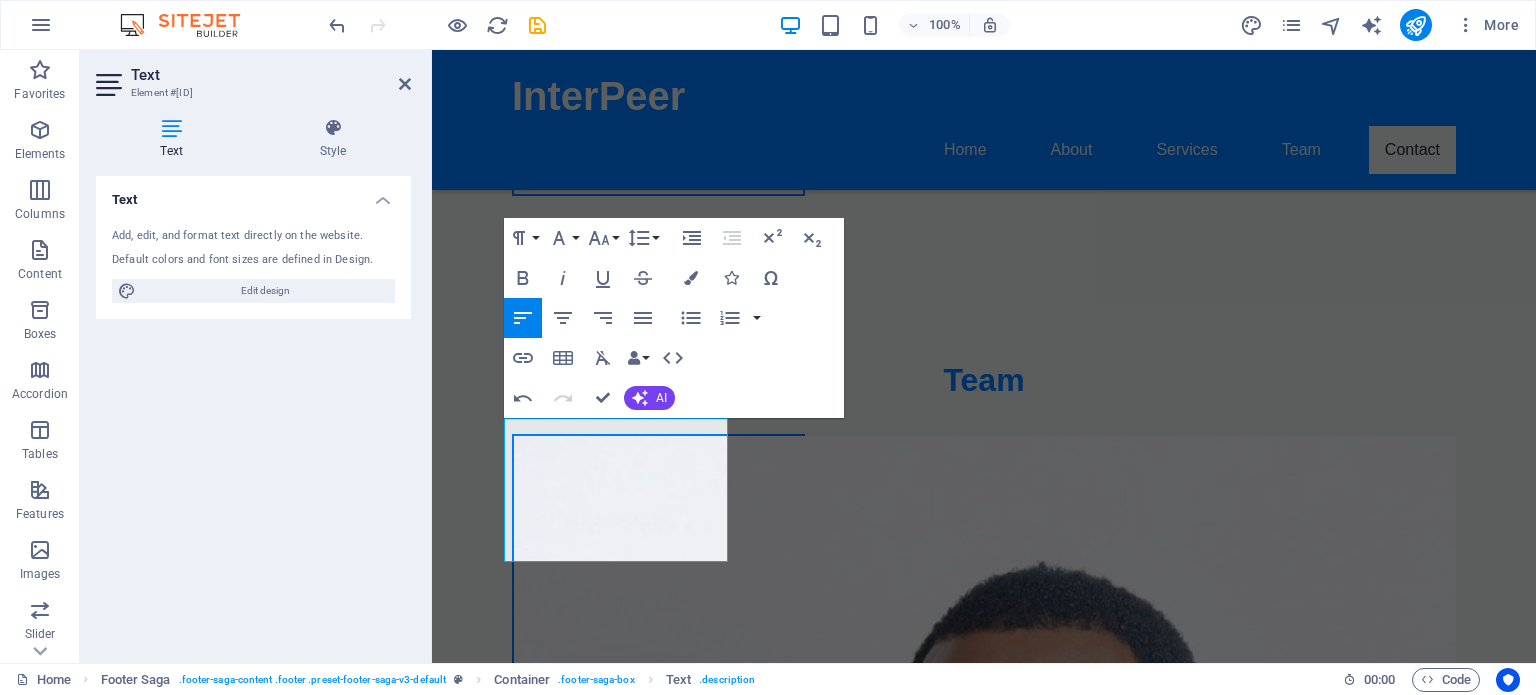 type 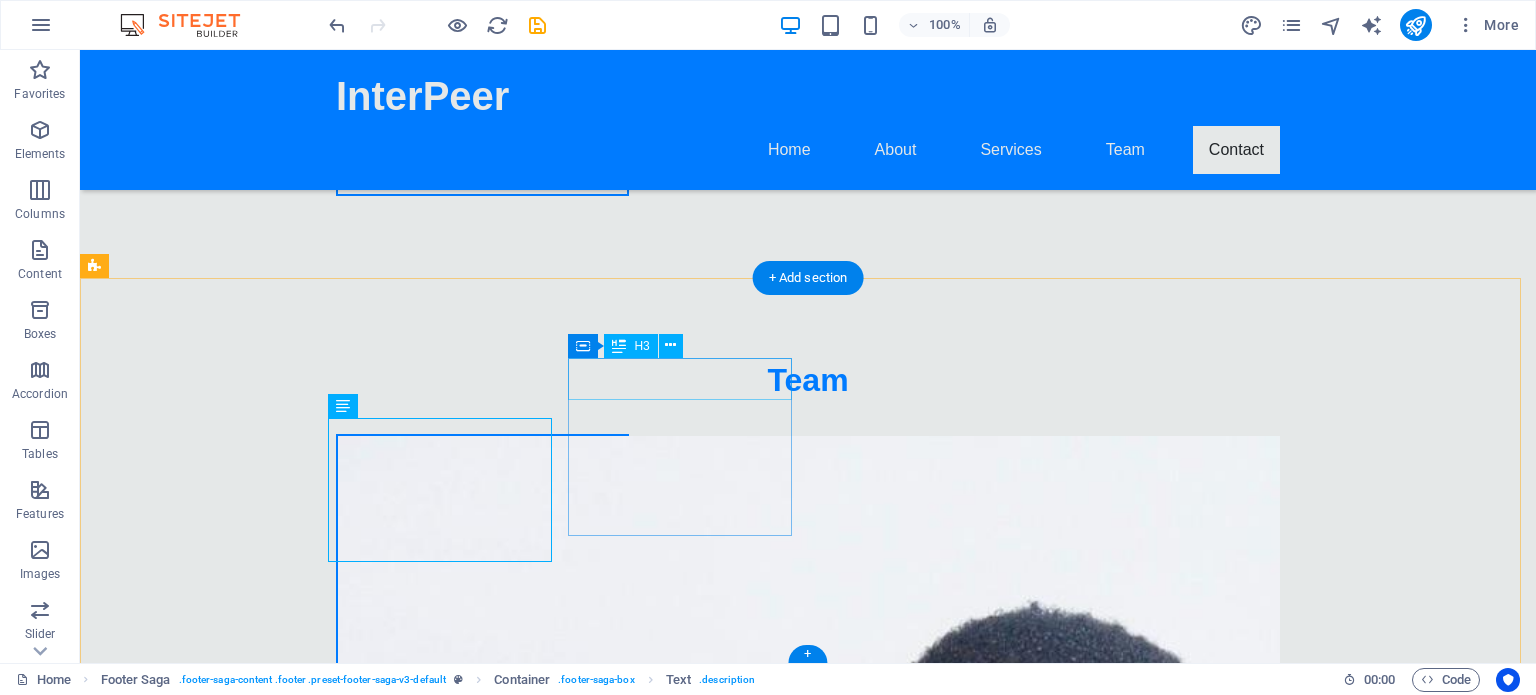 scroll, scrollTop: 6703, scrollLeft: 0, axis: vertical 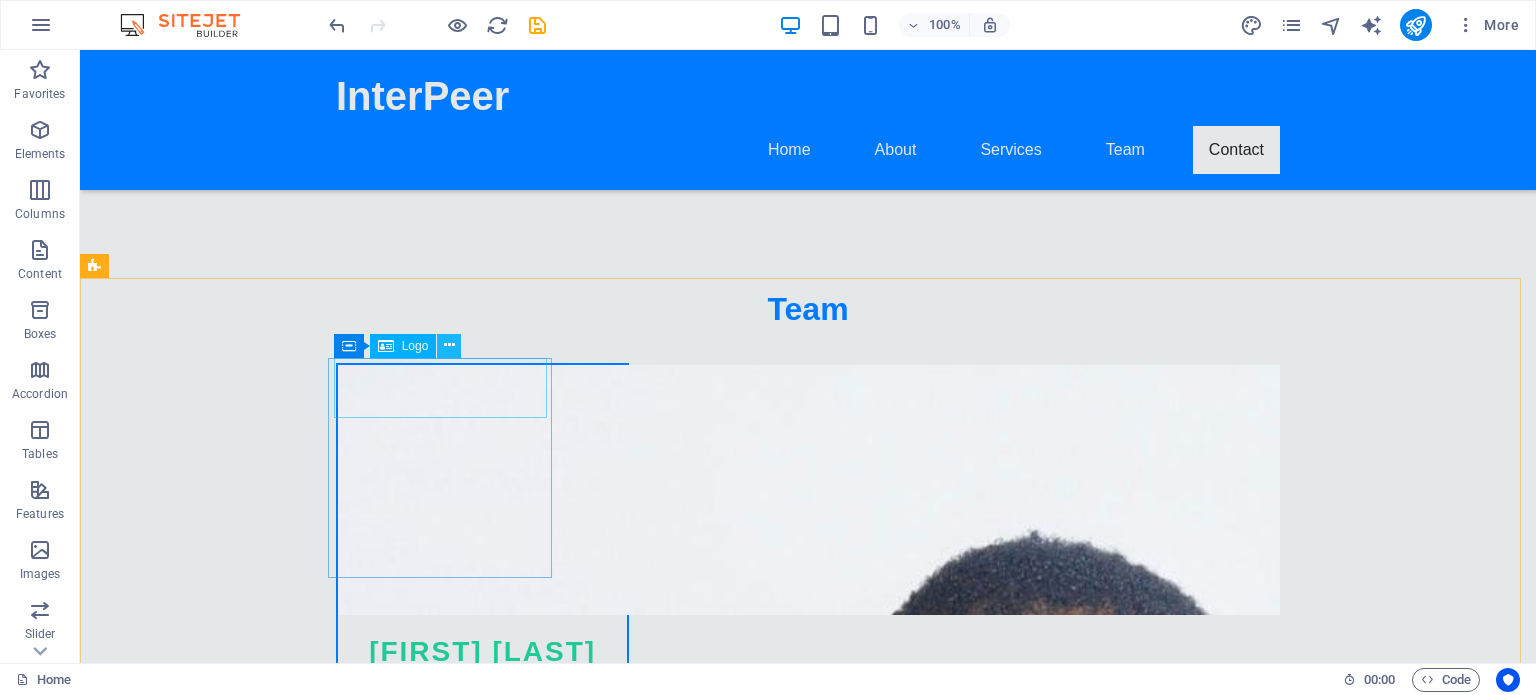 click at bounding box center [449, 345] 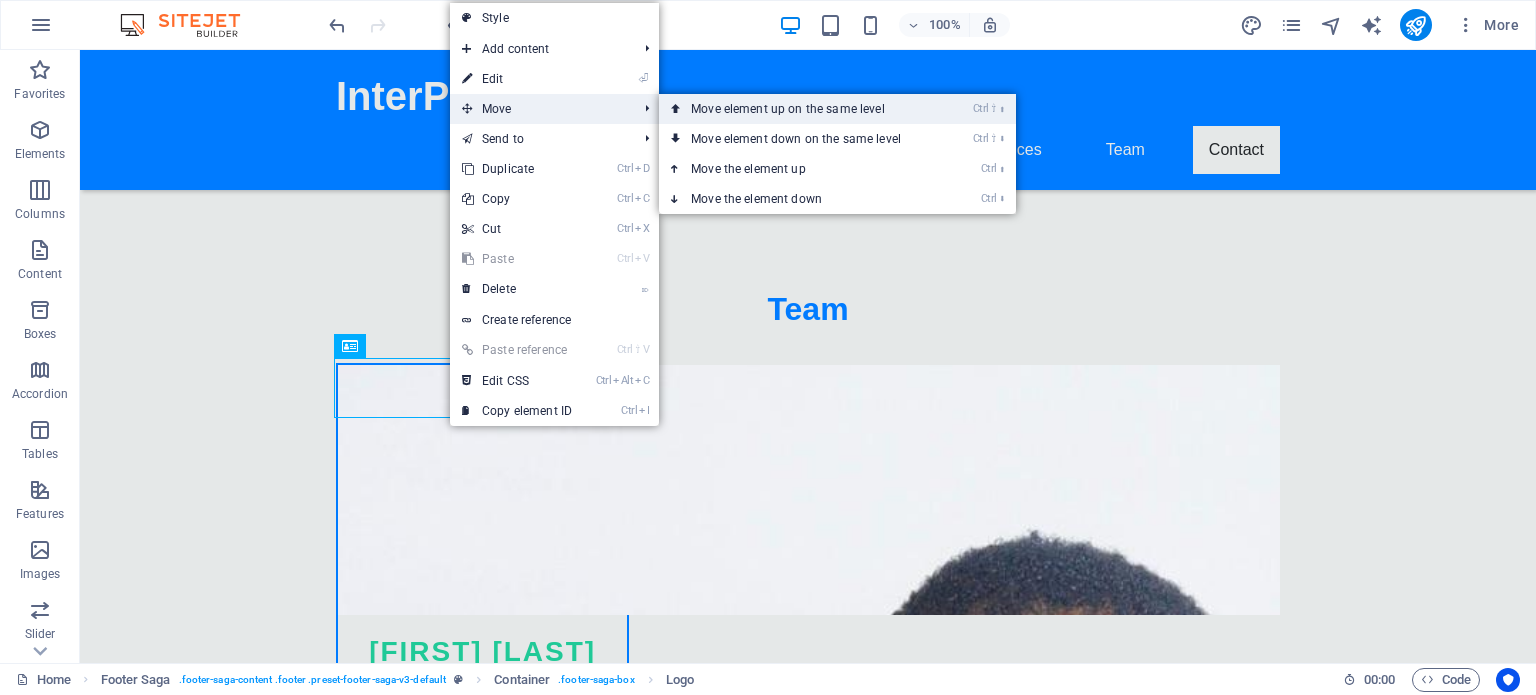 click on "Ctrl ⇧ ⬆  Move element up on the same level" at bounding box center (800, 109) 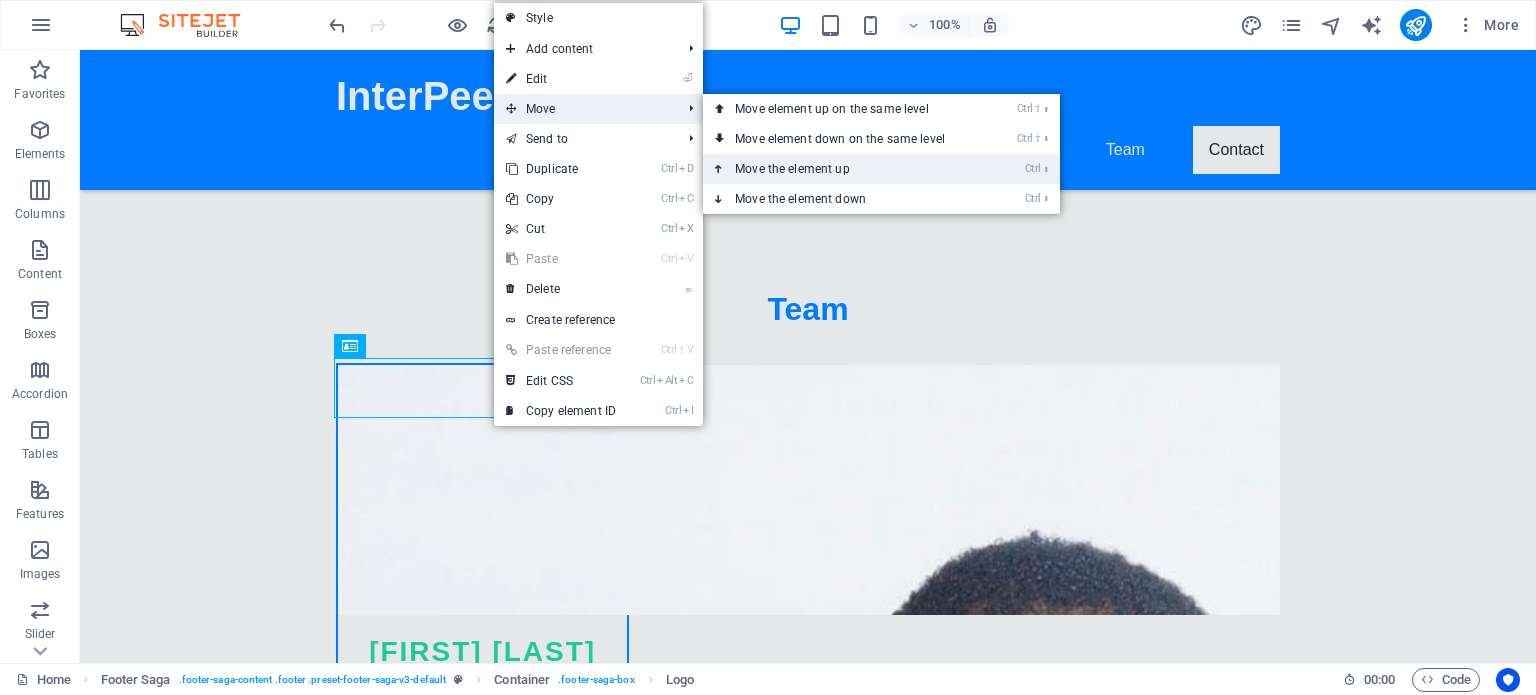click on "Ctrl ⬆  Move the element up" at bounding box center [844, 169] 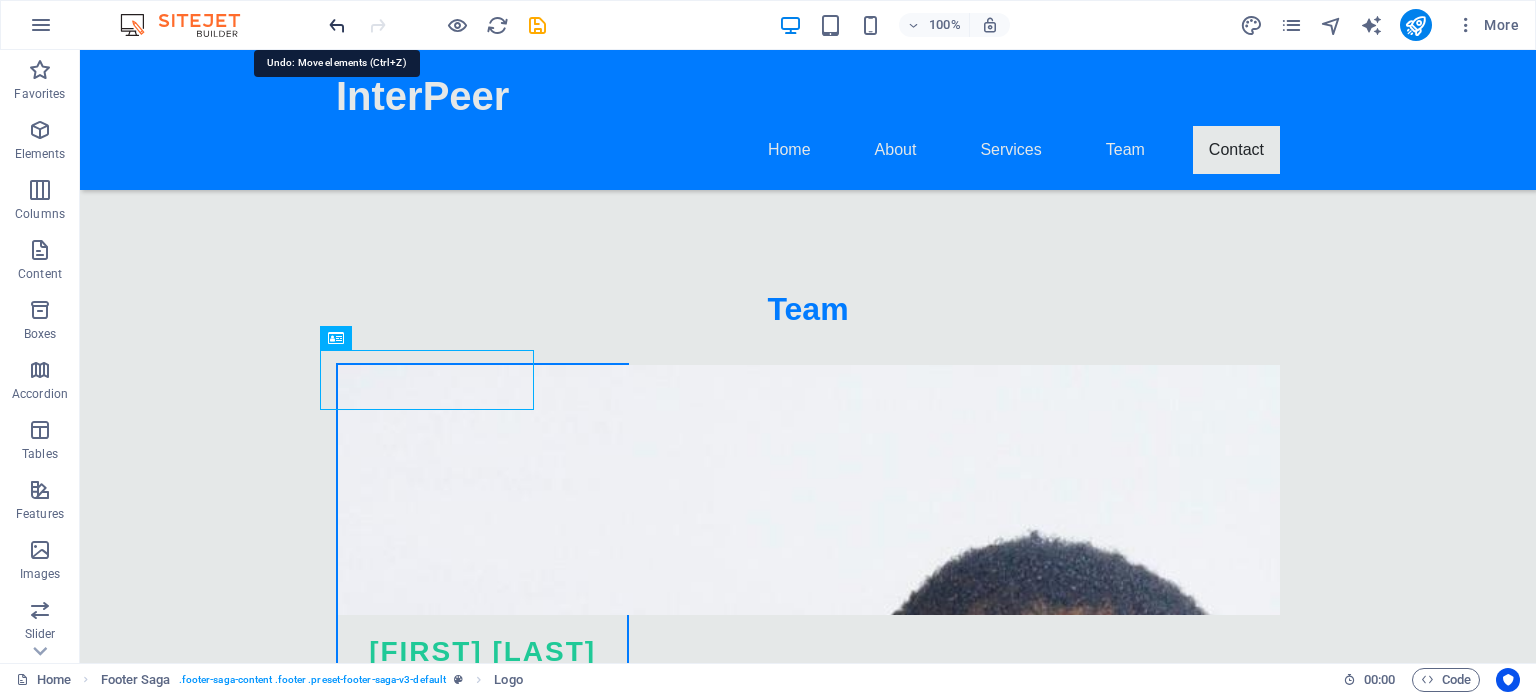 click at bounding box center [337, 25] 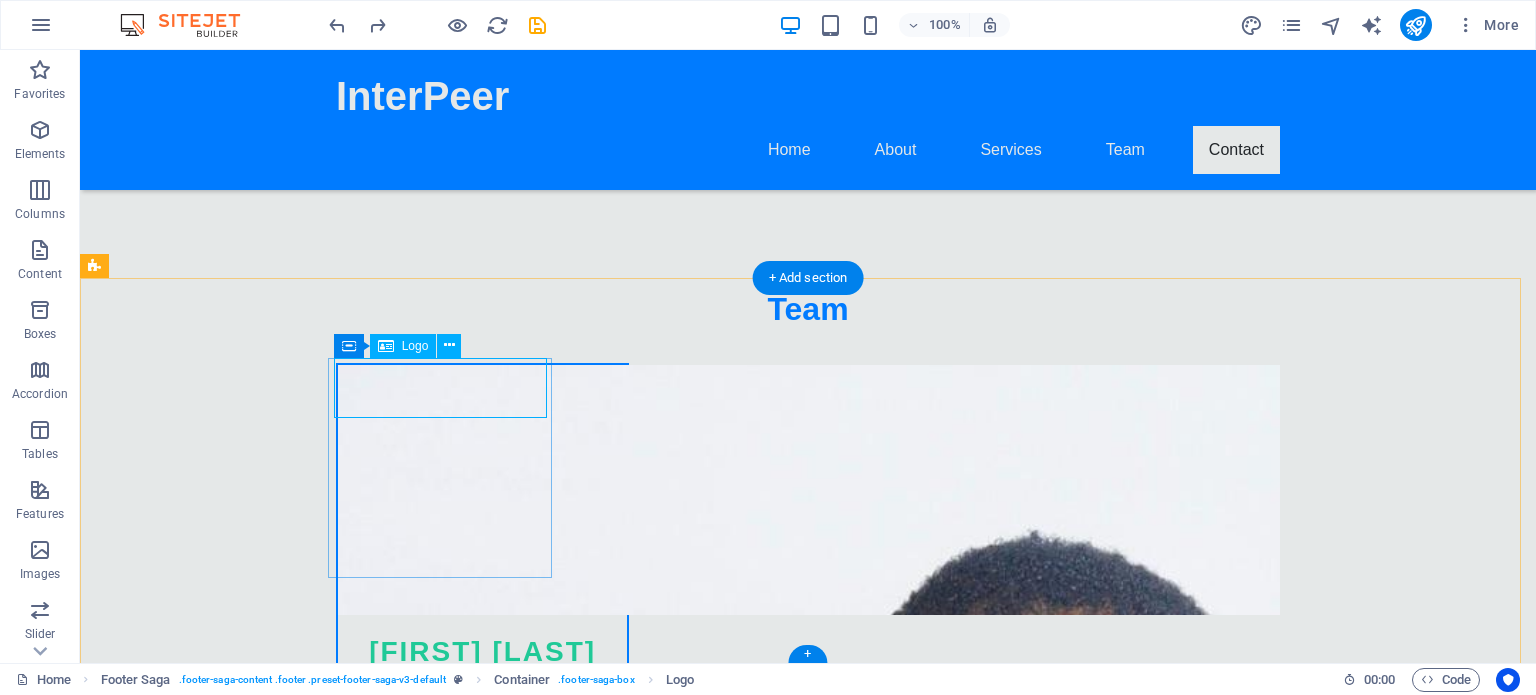 click on "InterPeer™" at bounding box center [208, 5800] 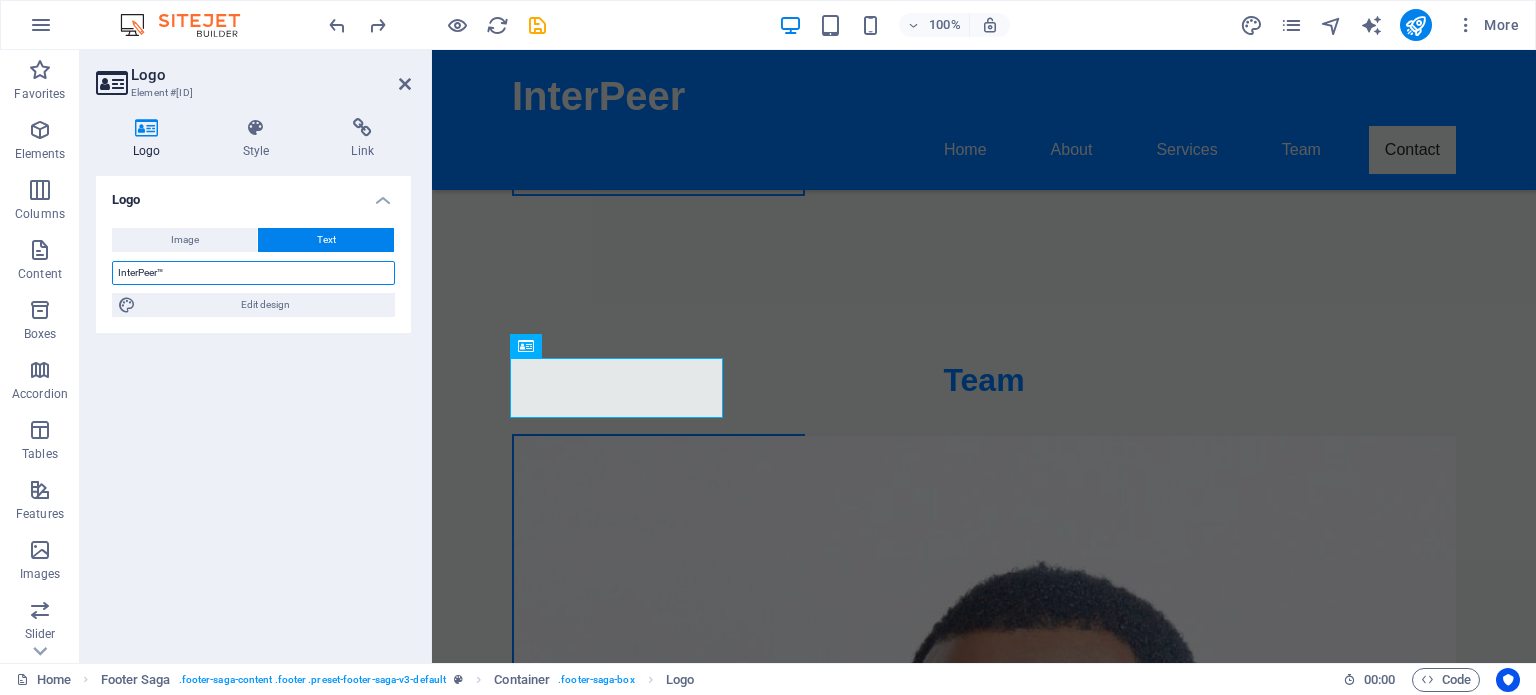 click on "InterPeer™" at bounding box center (253, 273) 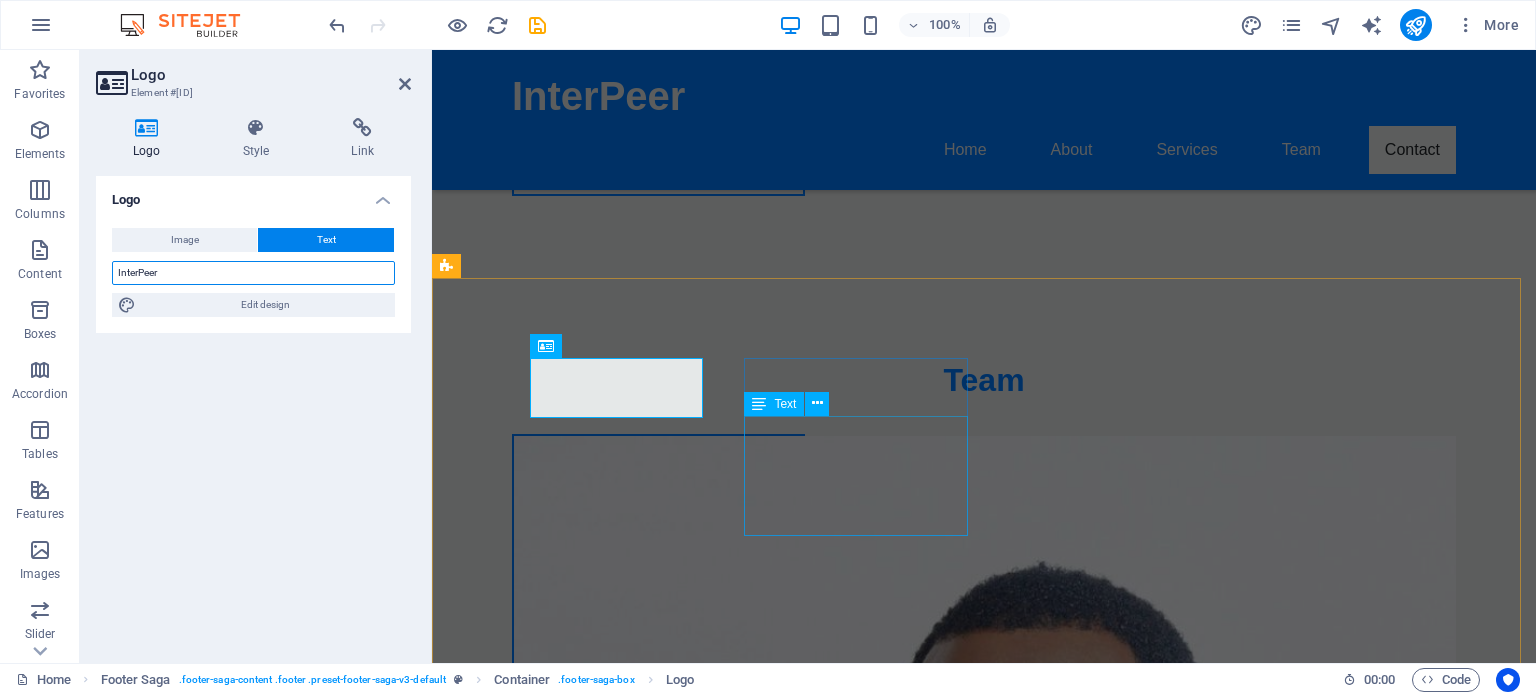 type on "InterPeer" 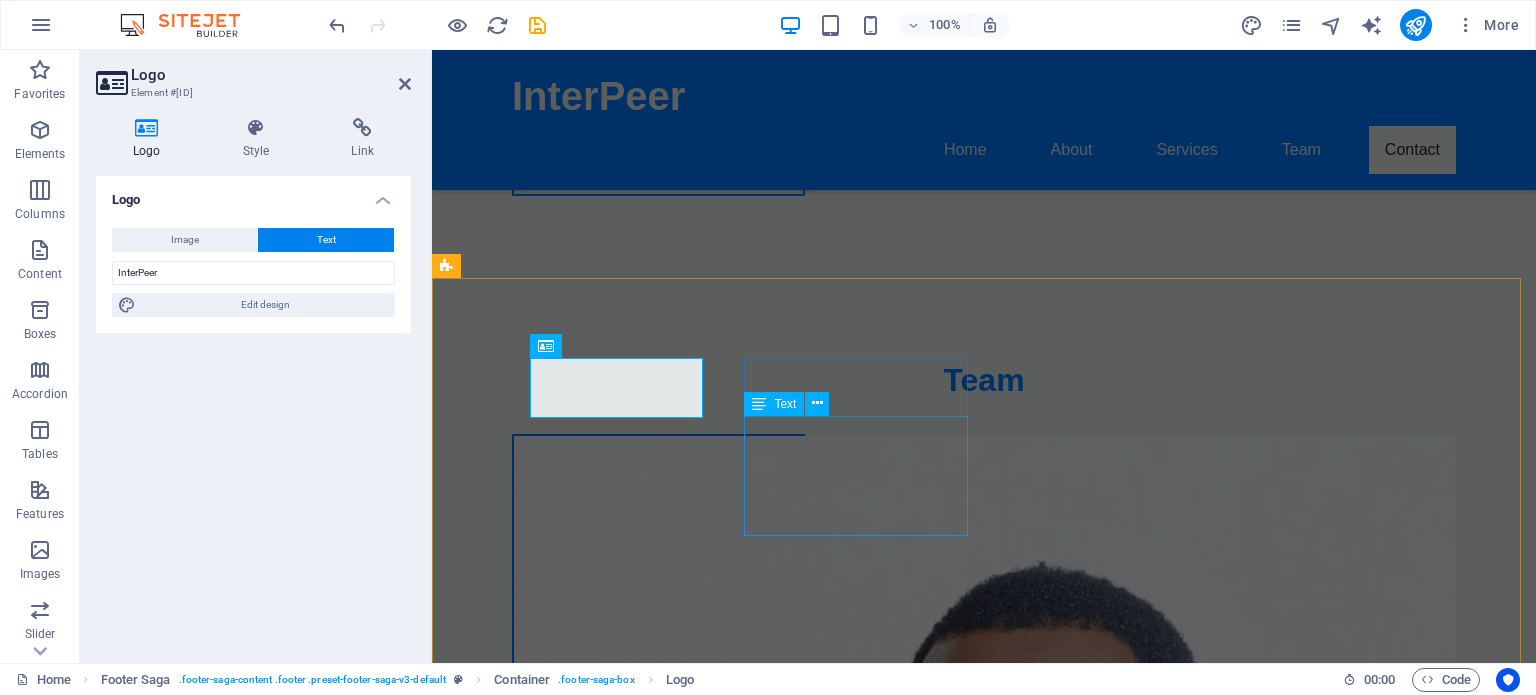 click on "[CITY], [STATE] [POSTAL CODE]" at bounding box center [539, 6104] 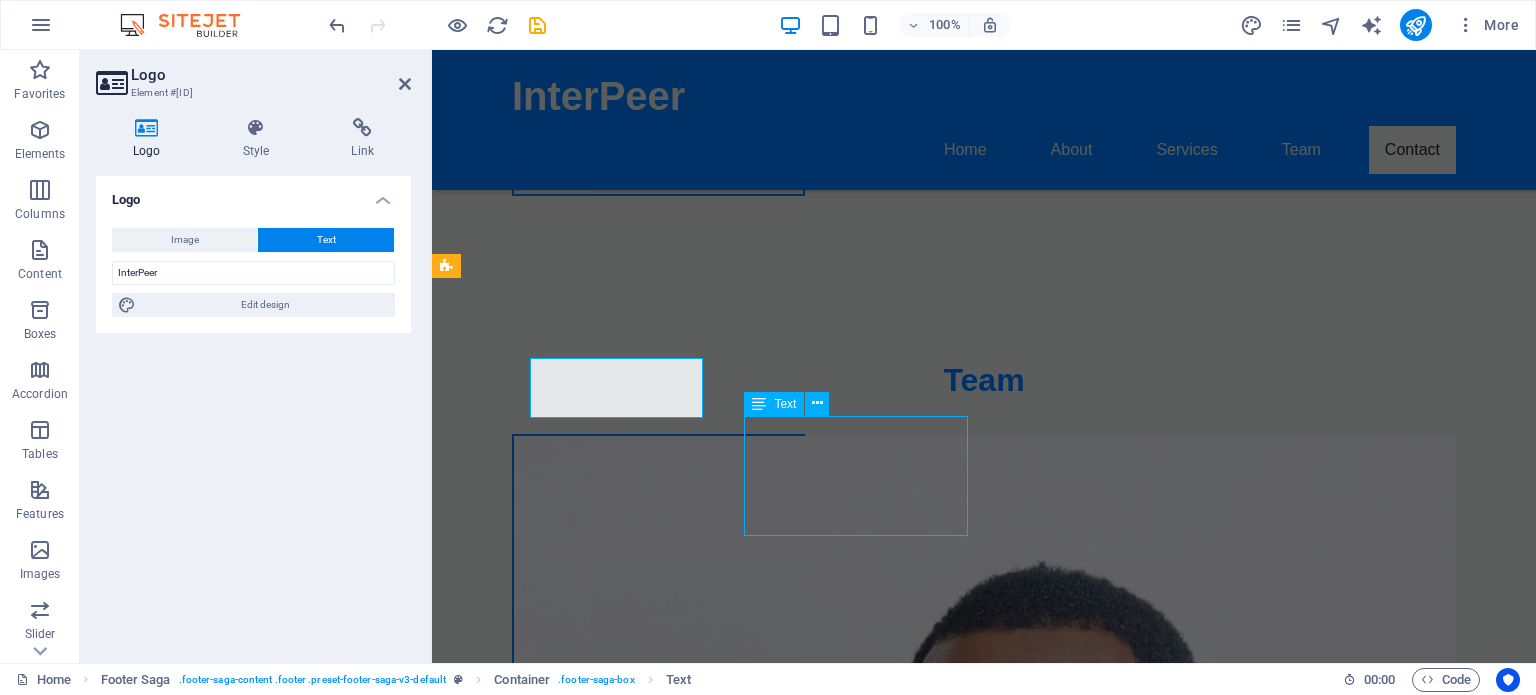 scroll, scrollTop: 6703, scrollLeft: 0, axis: vertical 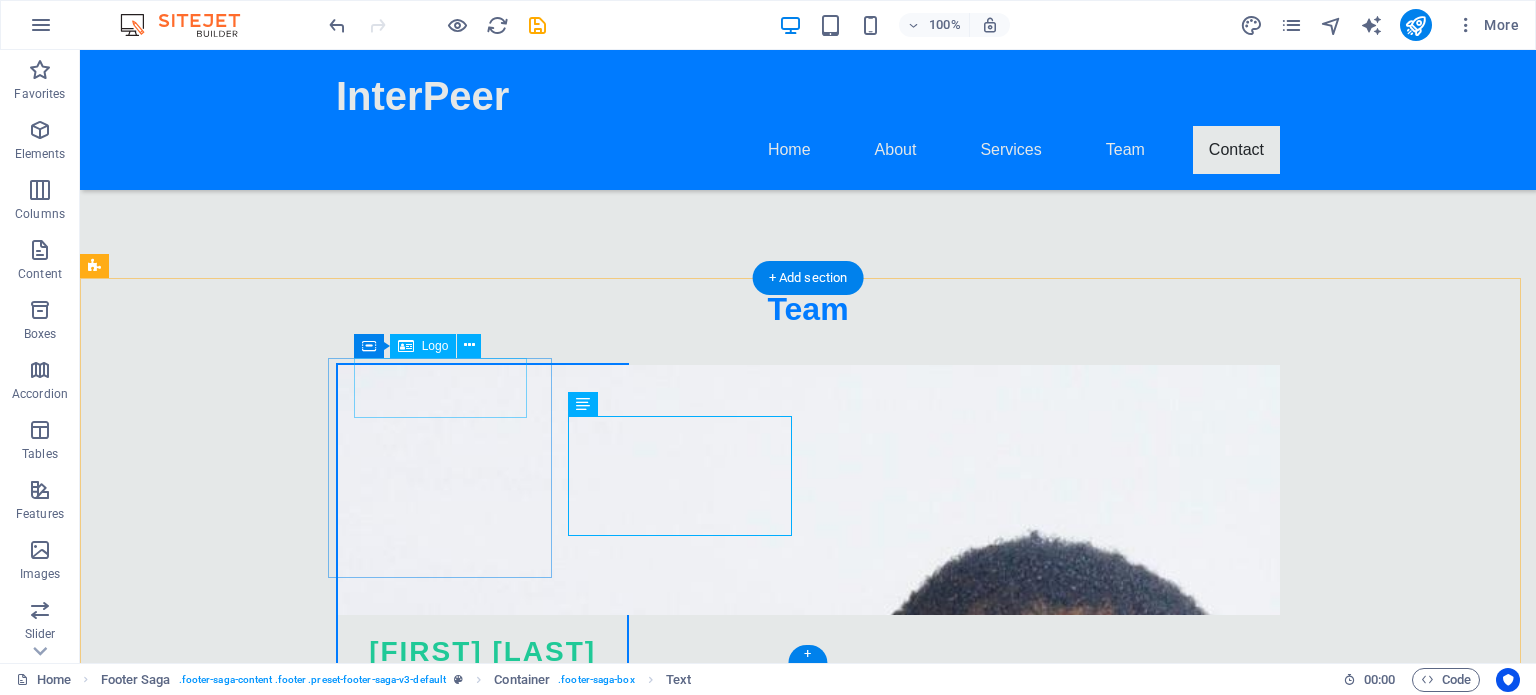 click on "InterPeer" at bounding box center (208, 5800) 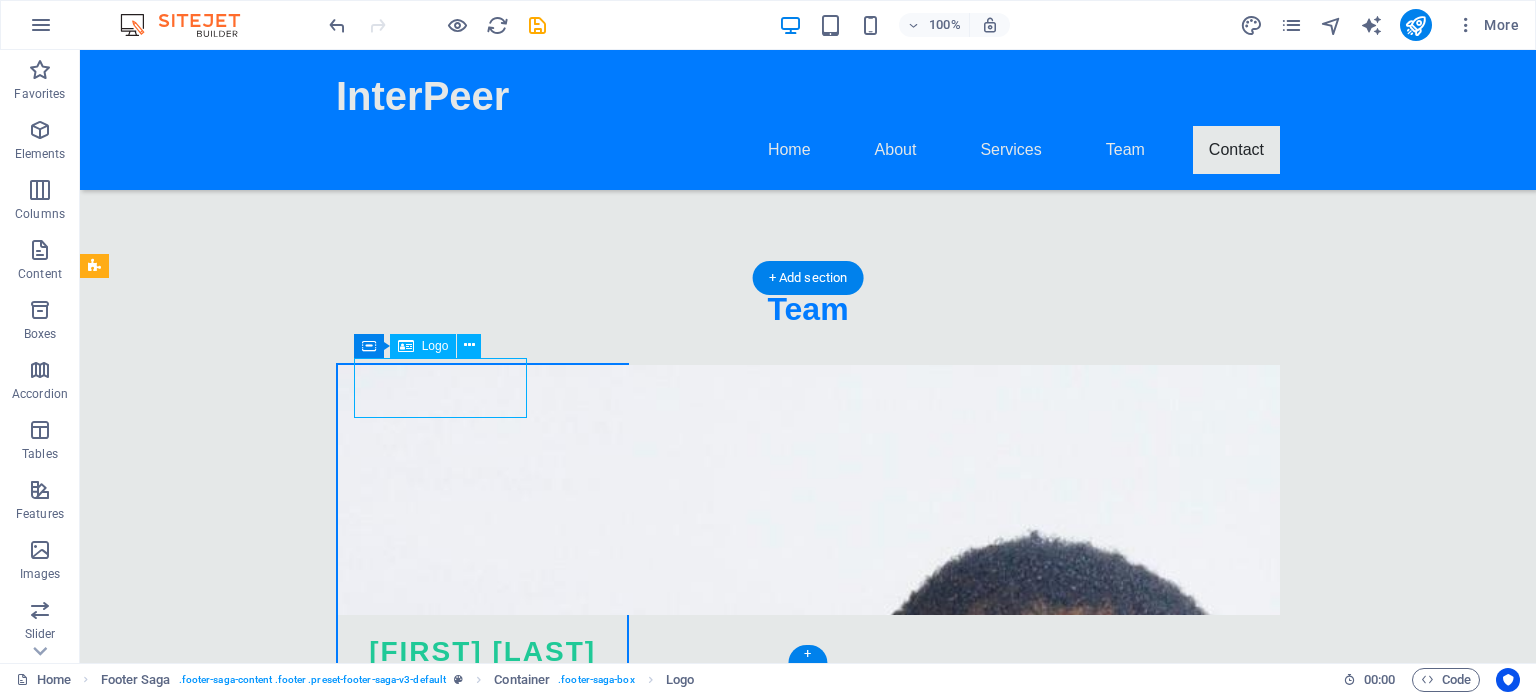 click on "InterPeer" at bounding box center (208, 5800) 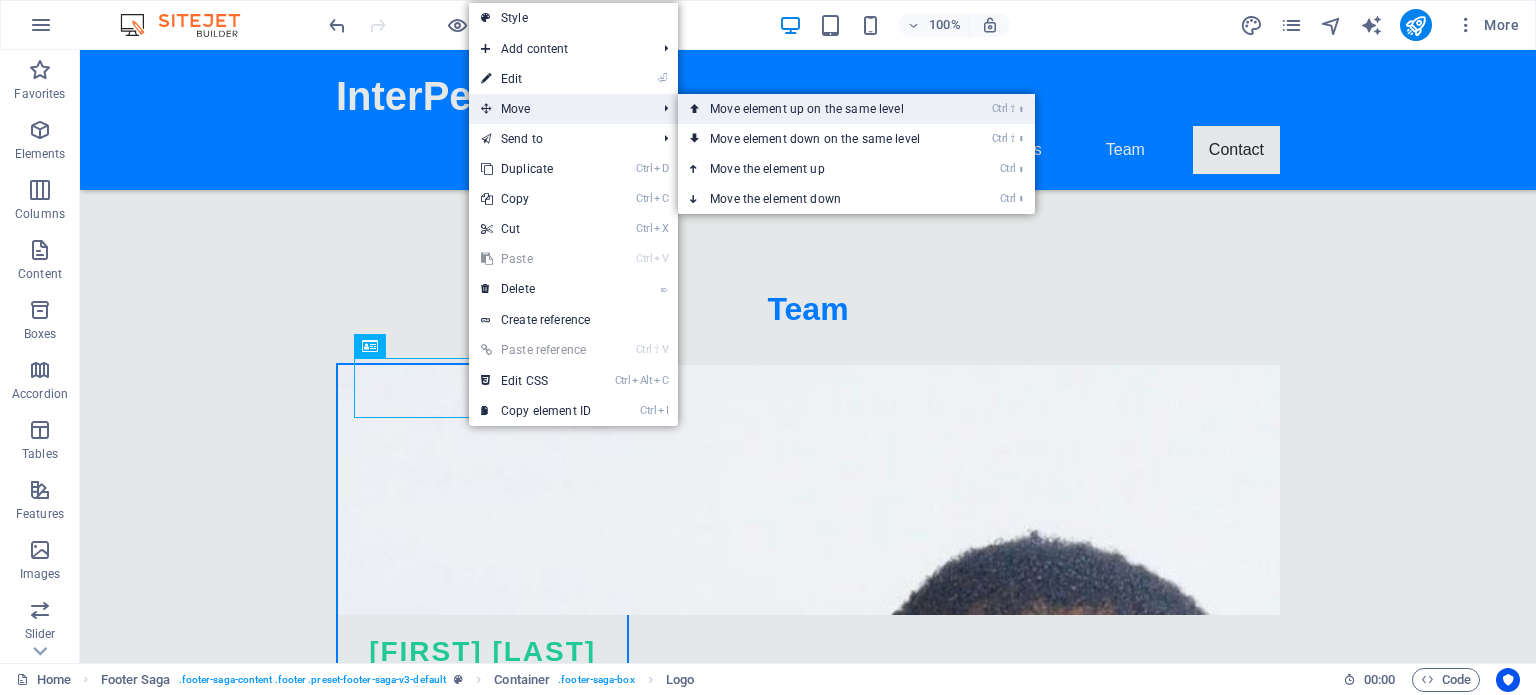 click on "Ctrl ⇧ ⬆  Move element up on the same level" at bounding box center [819, 109] 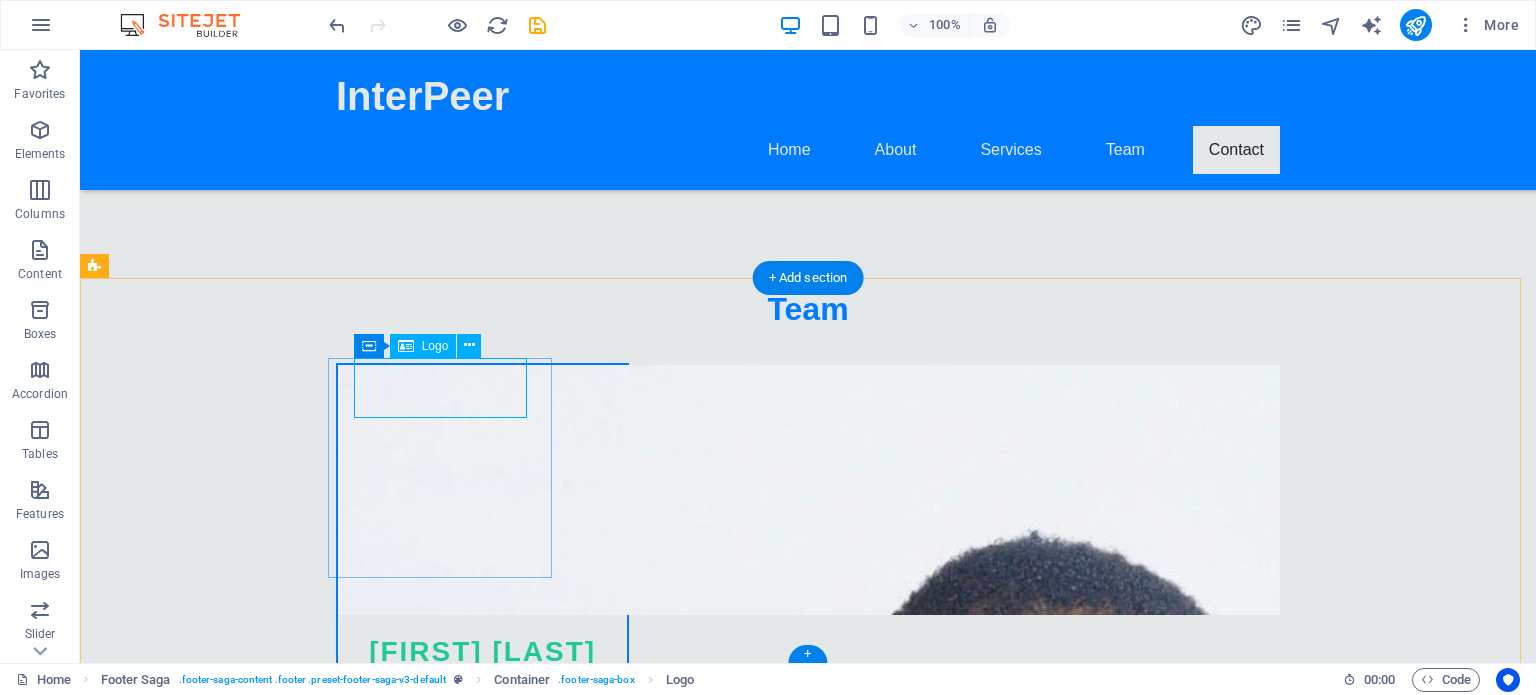 click on "InterPeer" at bounding box center [208, 5800] 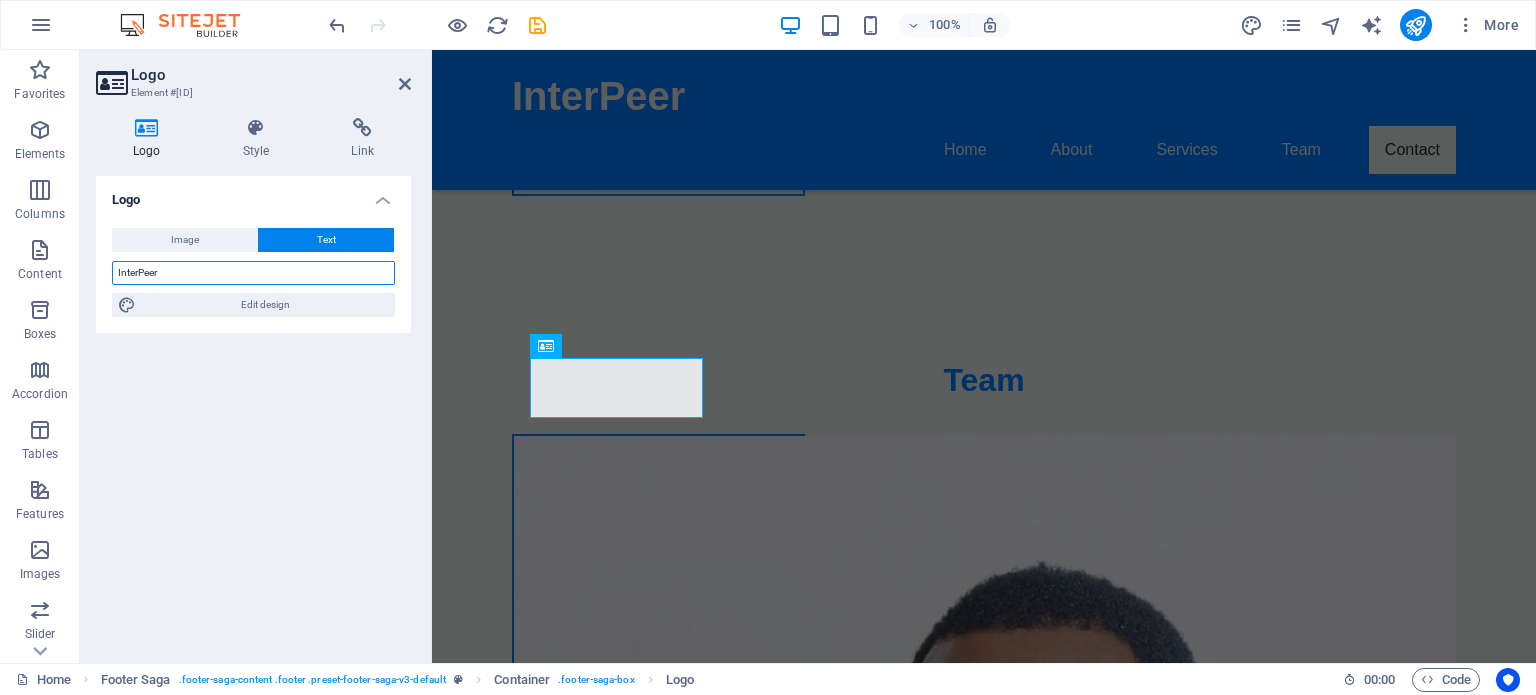 click on "InterPeer" at bounding box center (253, 273) 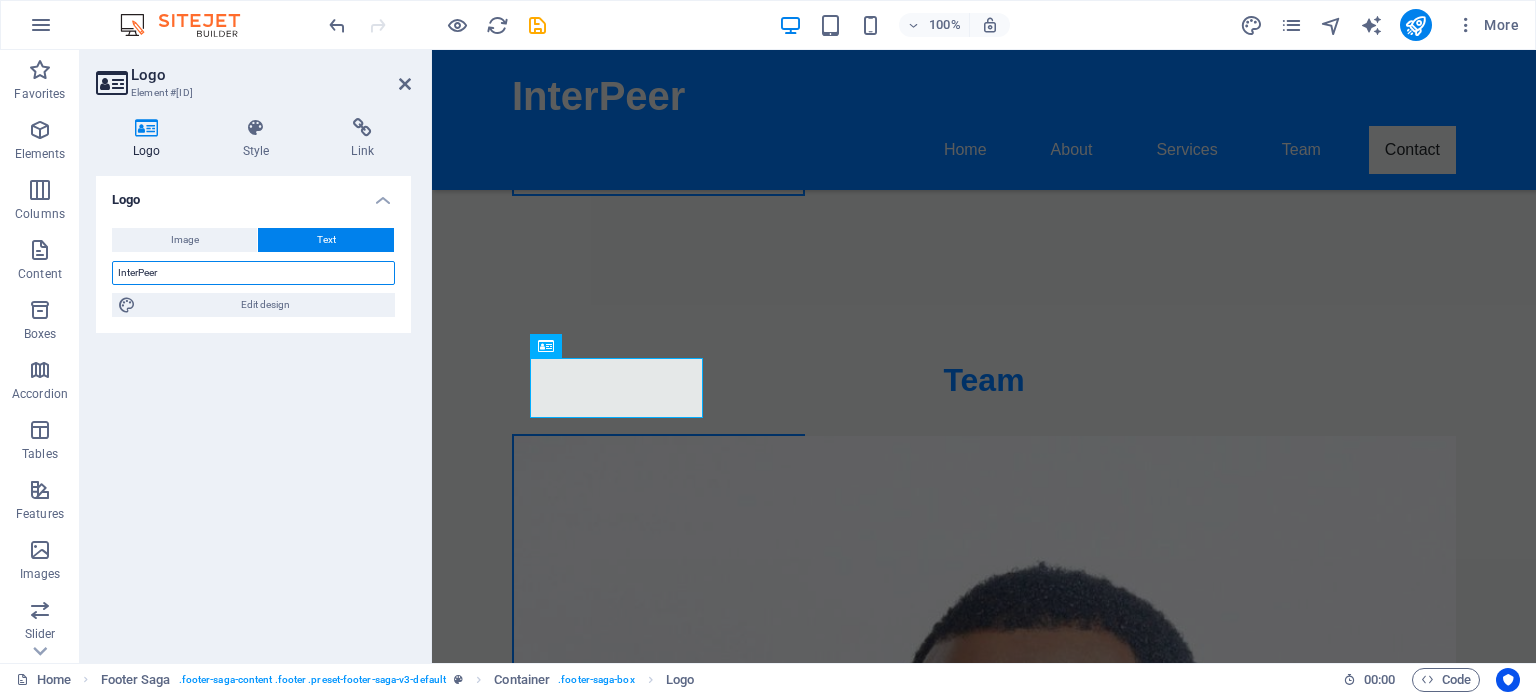 type on "InterPeer™" 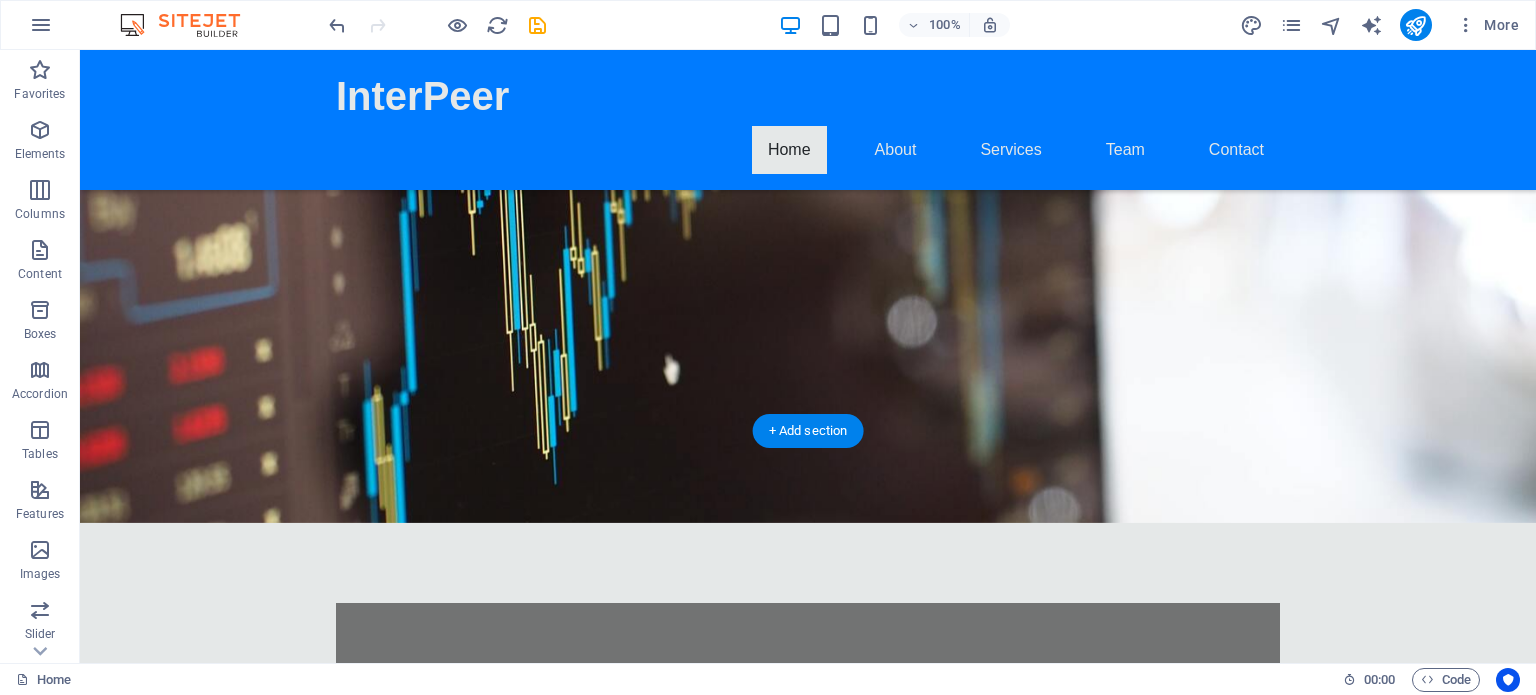 scroll, scrollTop: 0, scrollLeft: 0, axis: both 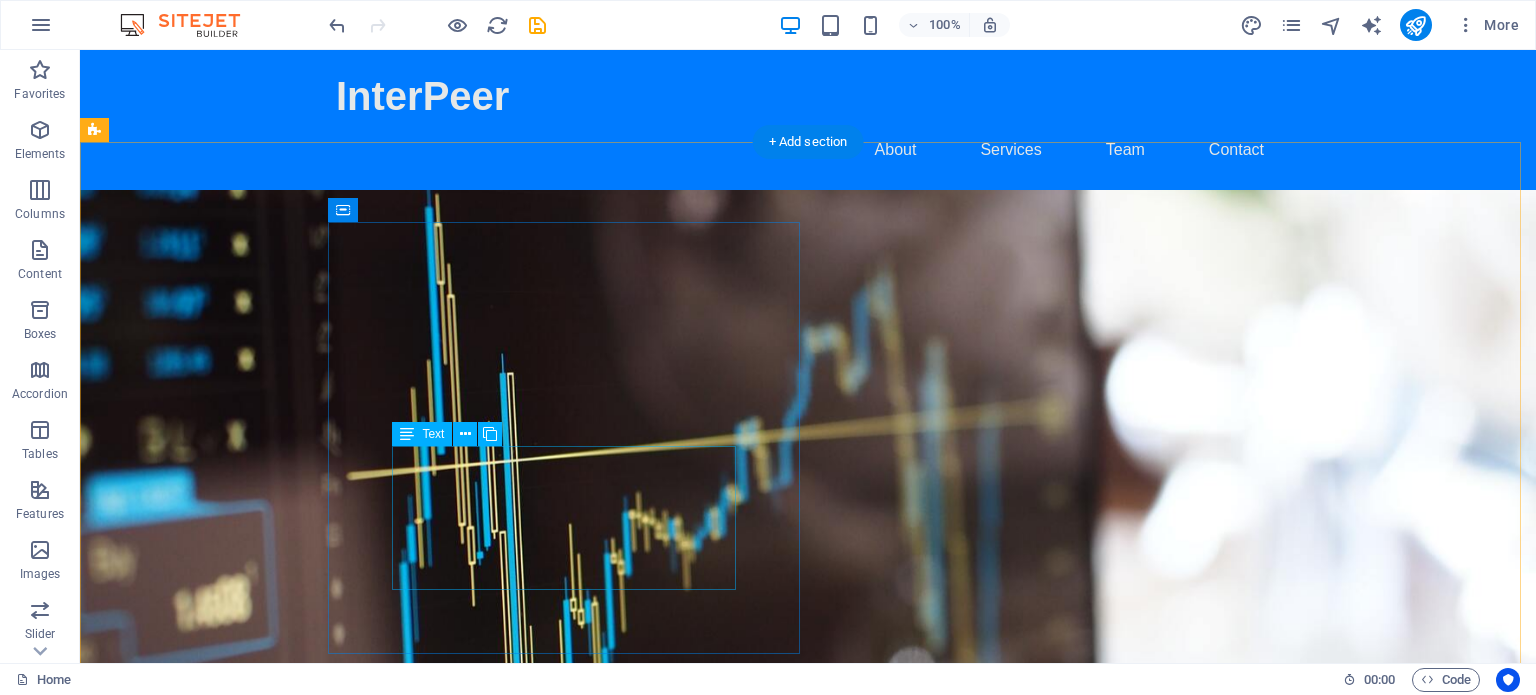 click on "At InterPeer, we specialize in private equity investments, focusing on enhancing the value of private businesses. Our experienced team is dedicated to identifying opportunities and igniting growth, helping your business reach its full potential." at bounding box center [808, 1118] 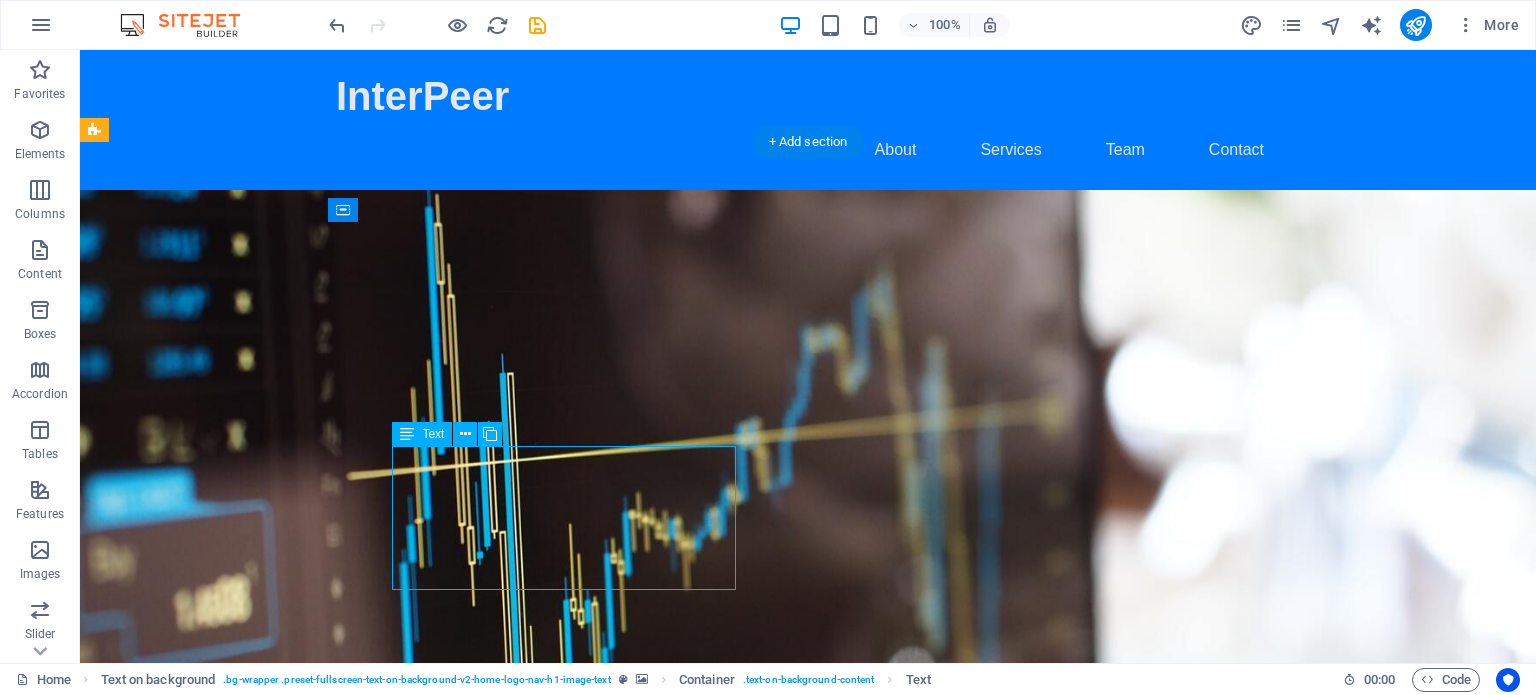 click on "At InterPeer, we specialize in private equity investments, focusing on enhancing the value of private businesses. Our experienced team is dedicated to identifying opportunities and igniting growth, helping your business reach its full potential." at bounding box center [808, 1118] 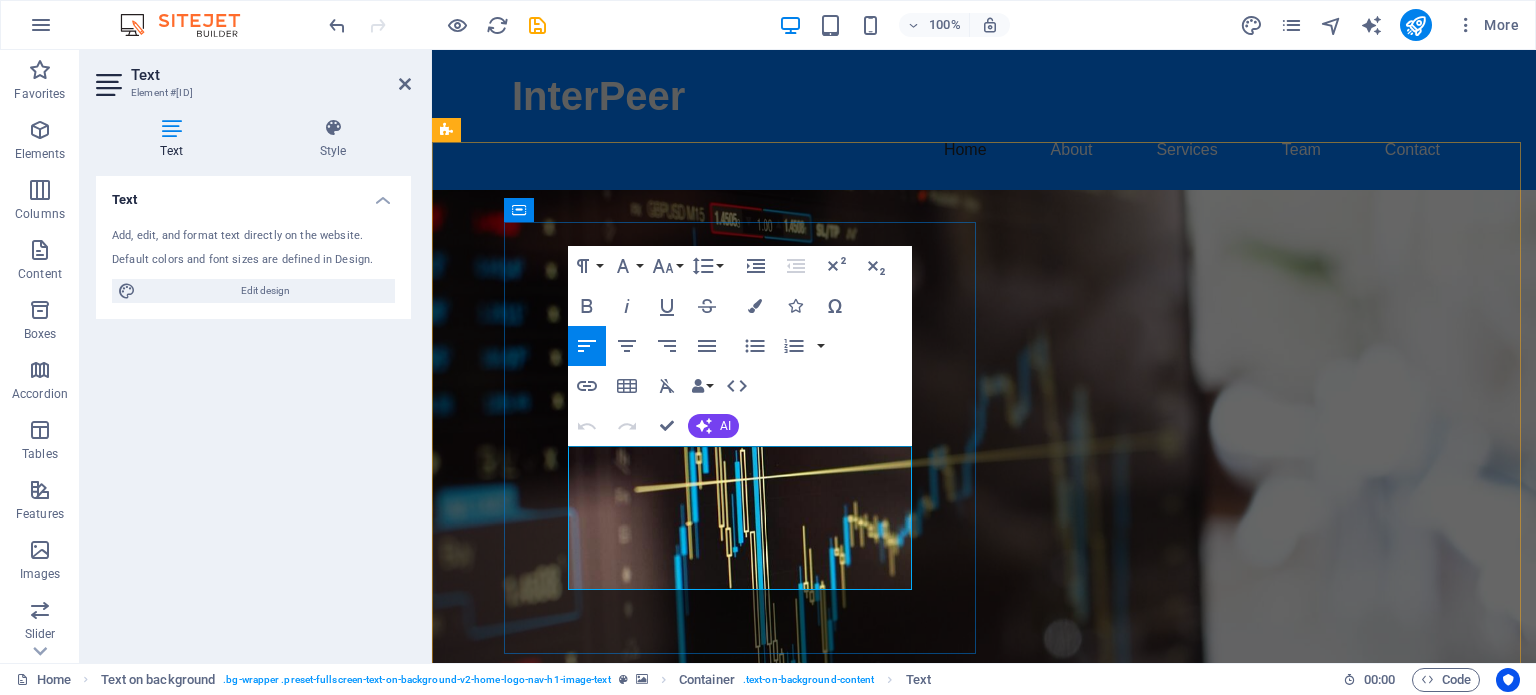 click on "At InterPeer, we specialize in private equity investments, focusing on enhancing the value of private businesses. Our experienced team is dedicated to identifying opportunities and igniting growth, helping your business reach its full potential." at bounding box center [984, 1118] 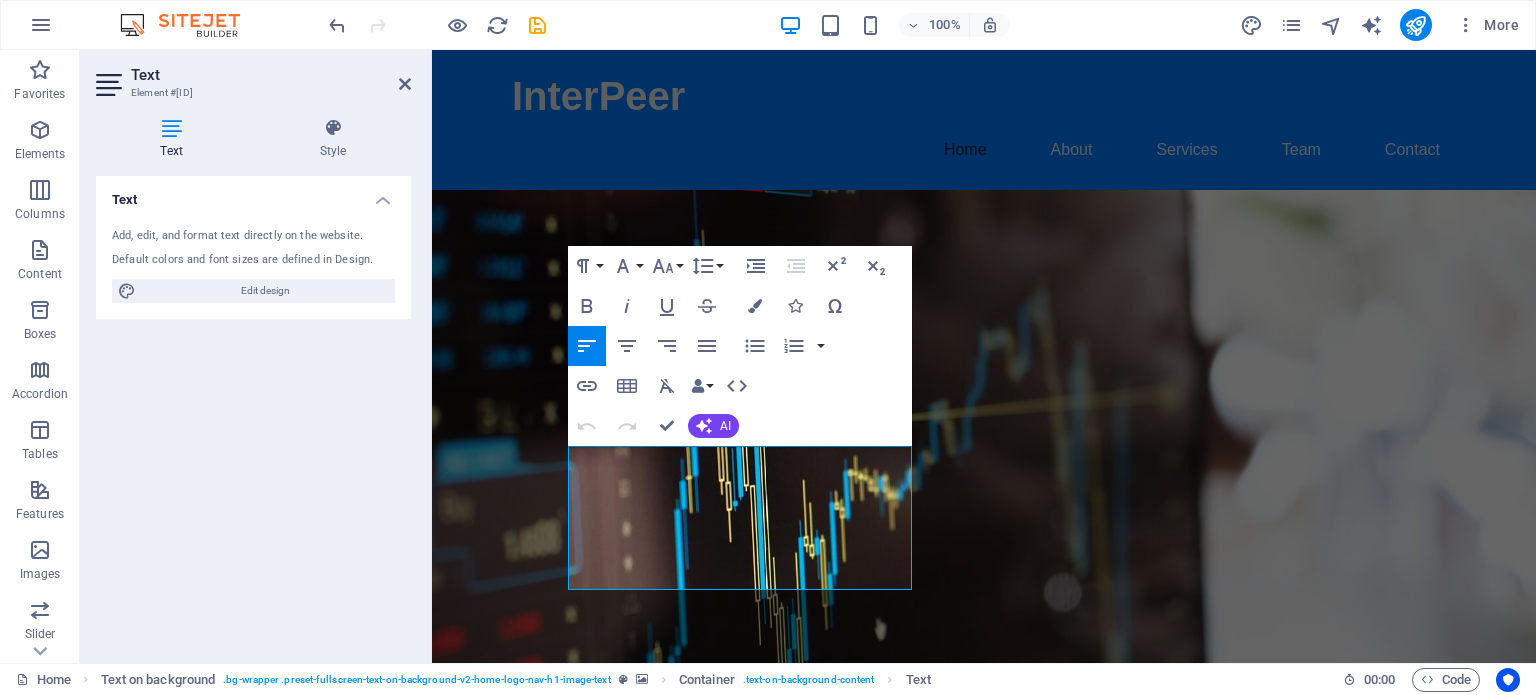 type 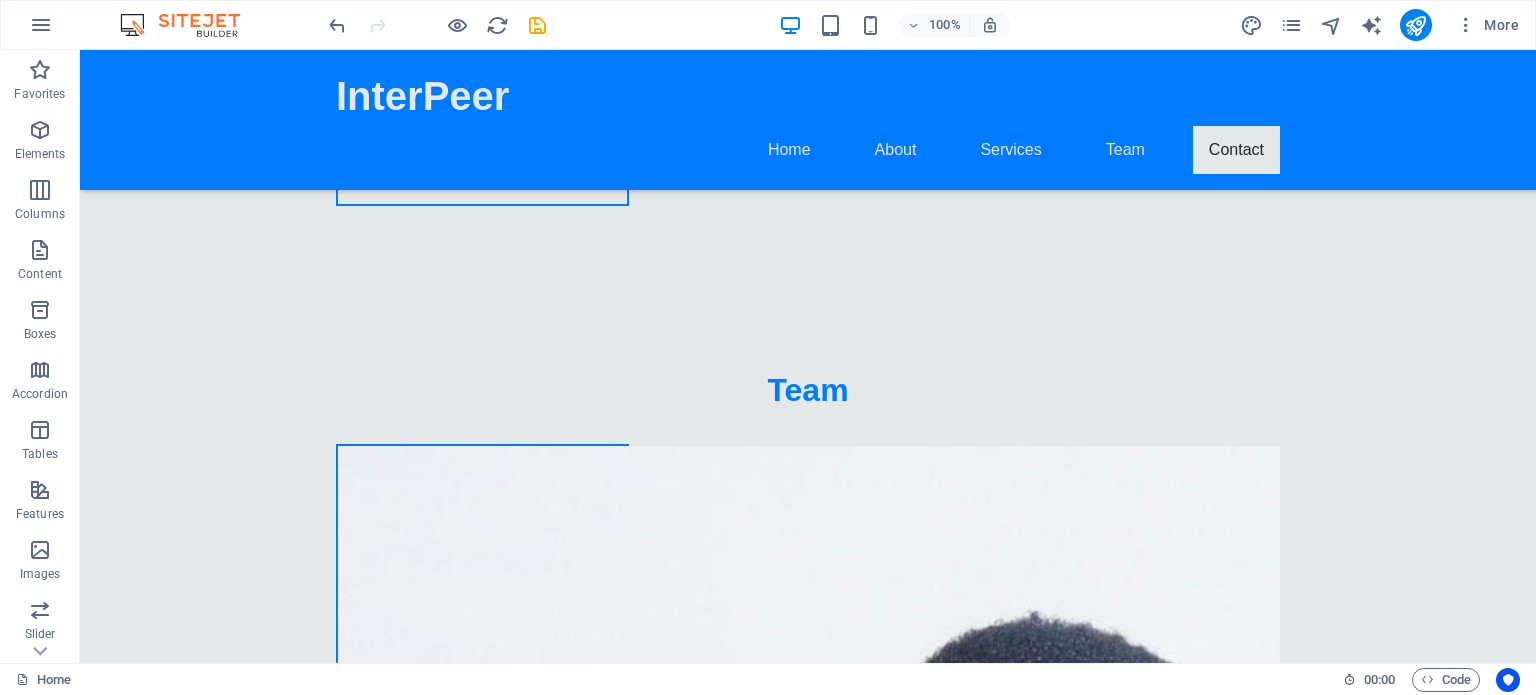 scroll, scrollTop: 6703, scrollLeft: 0, axis: vertical 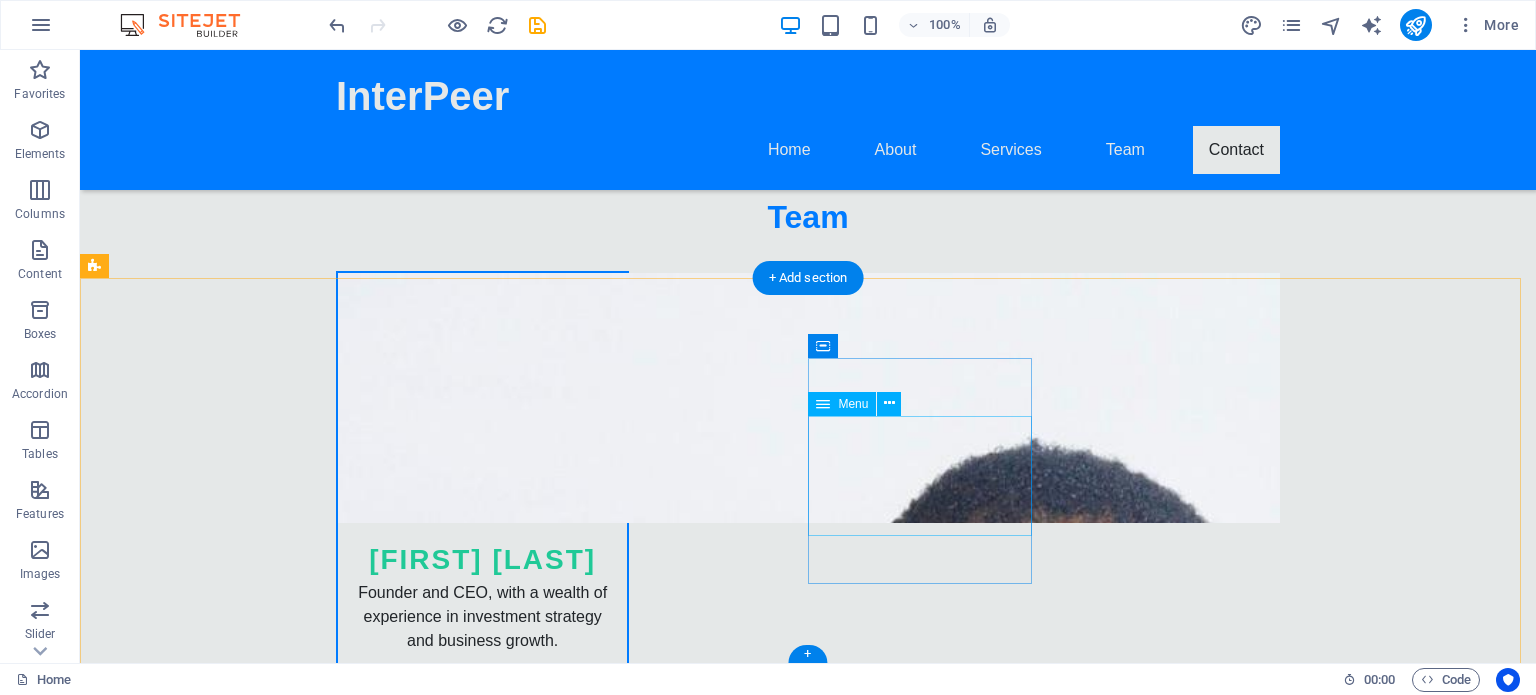 click on "Home About Services Team Contact" at bounding box center [208, 6234] 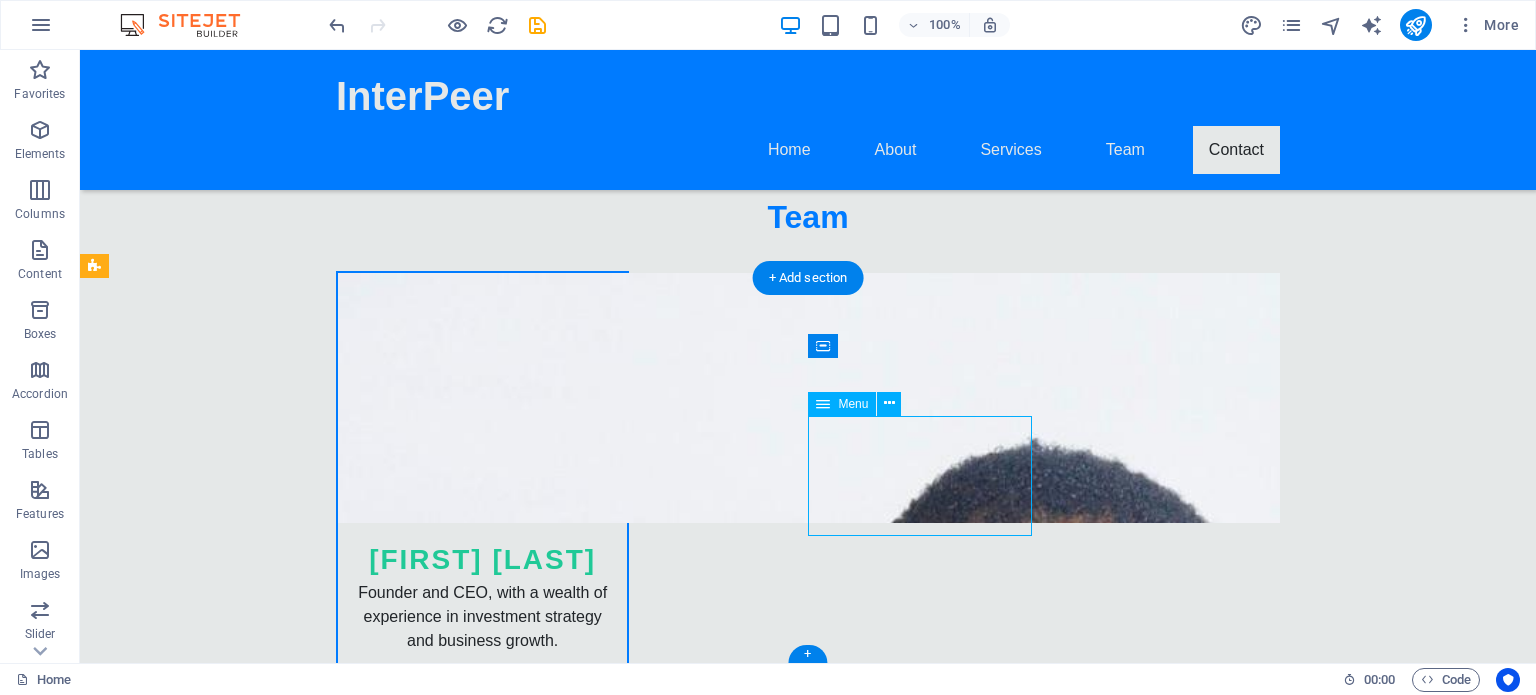 click on "Home About Services Team Contact" at bounding box center [208, 6234] 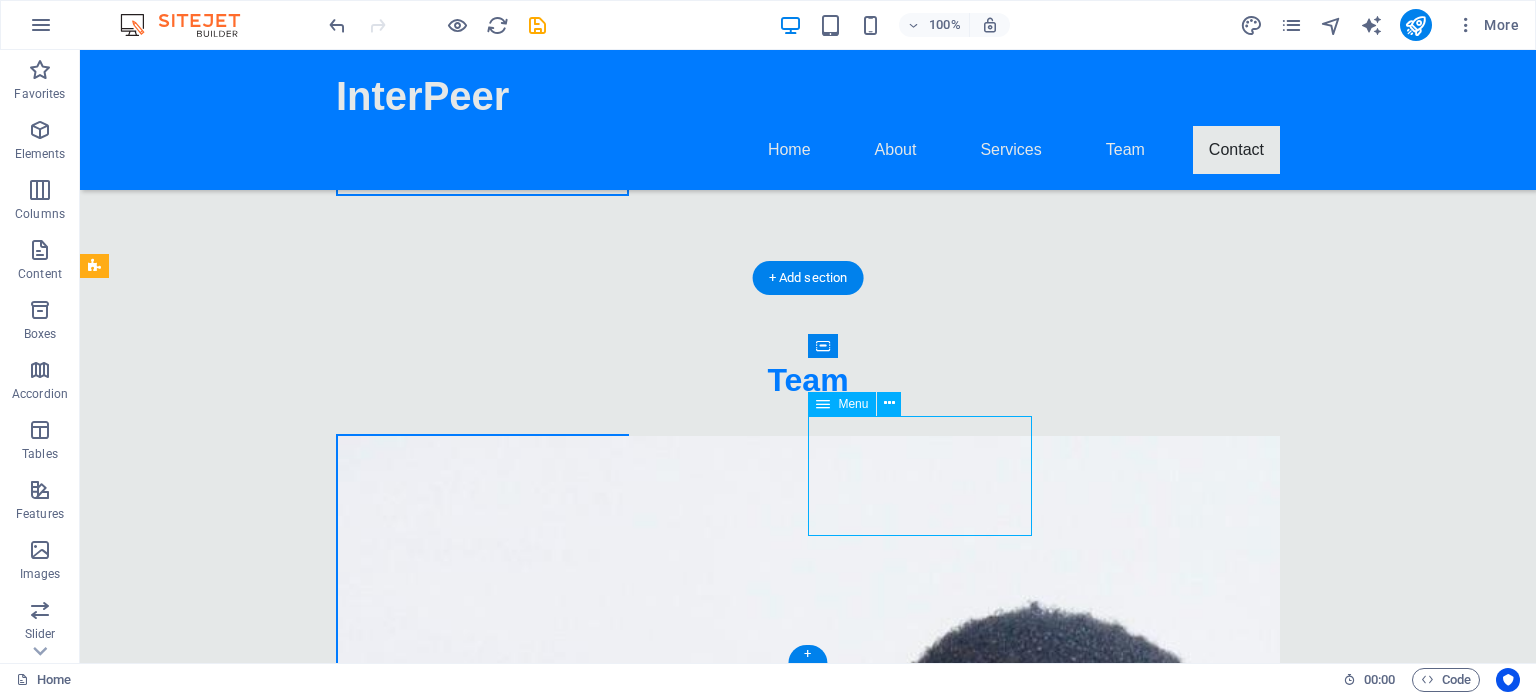 select 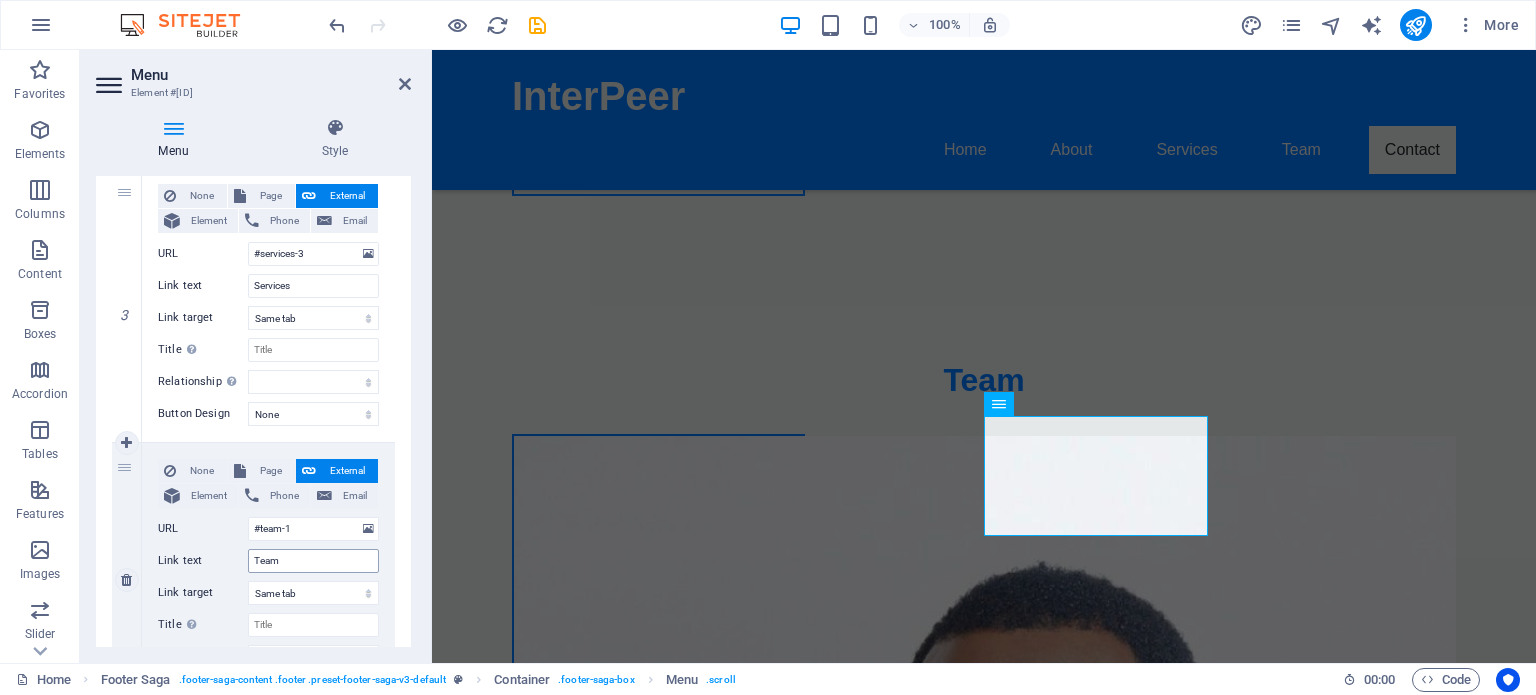 scroll, scrollTop: 1148, scrollLeft: 0, axis: vertical 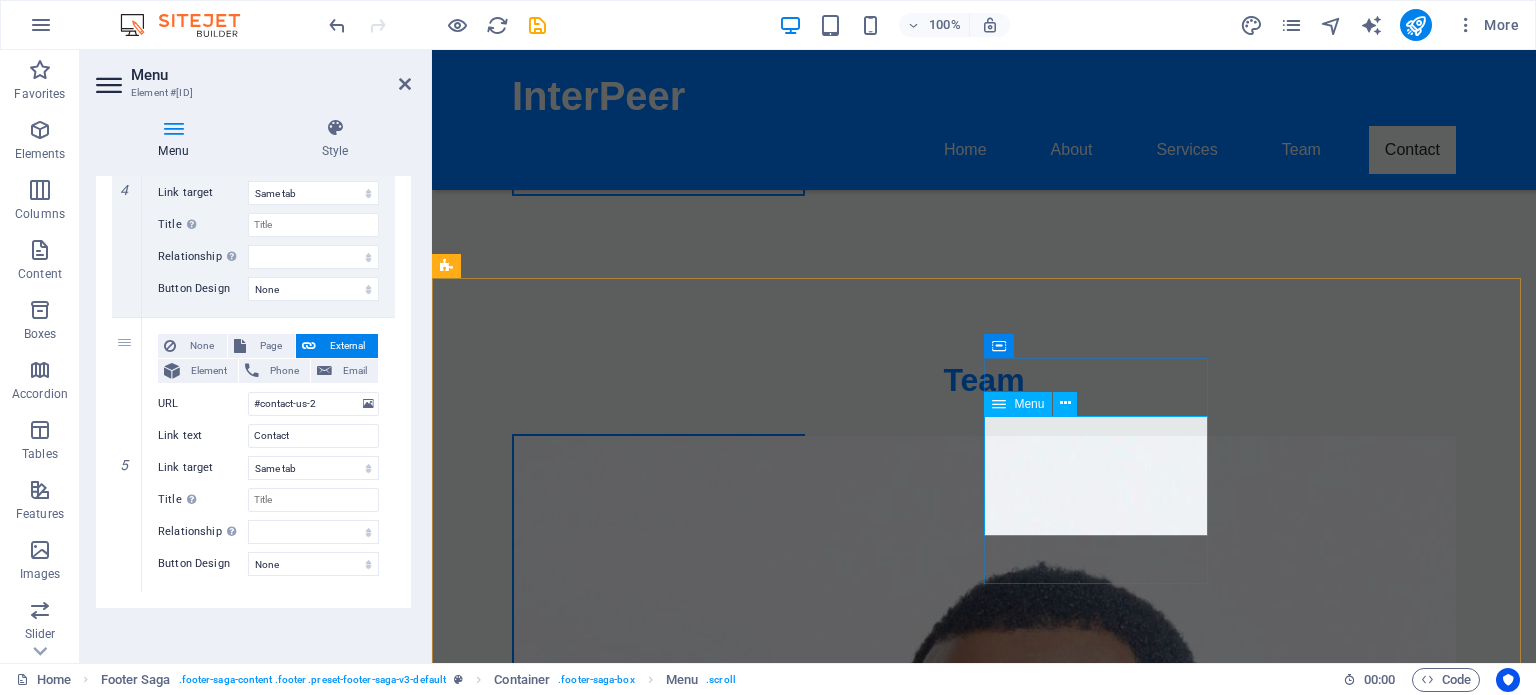 click on "Home About Services Team Contact" at bounding box center (560, 6327) 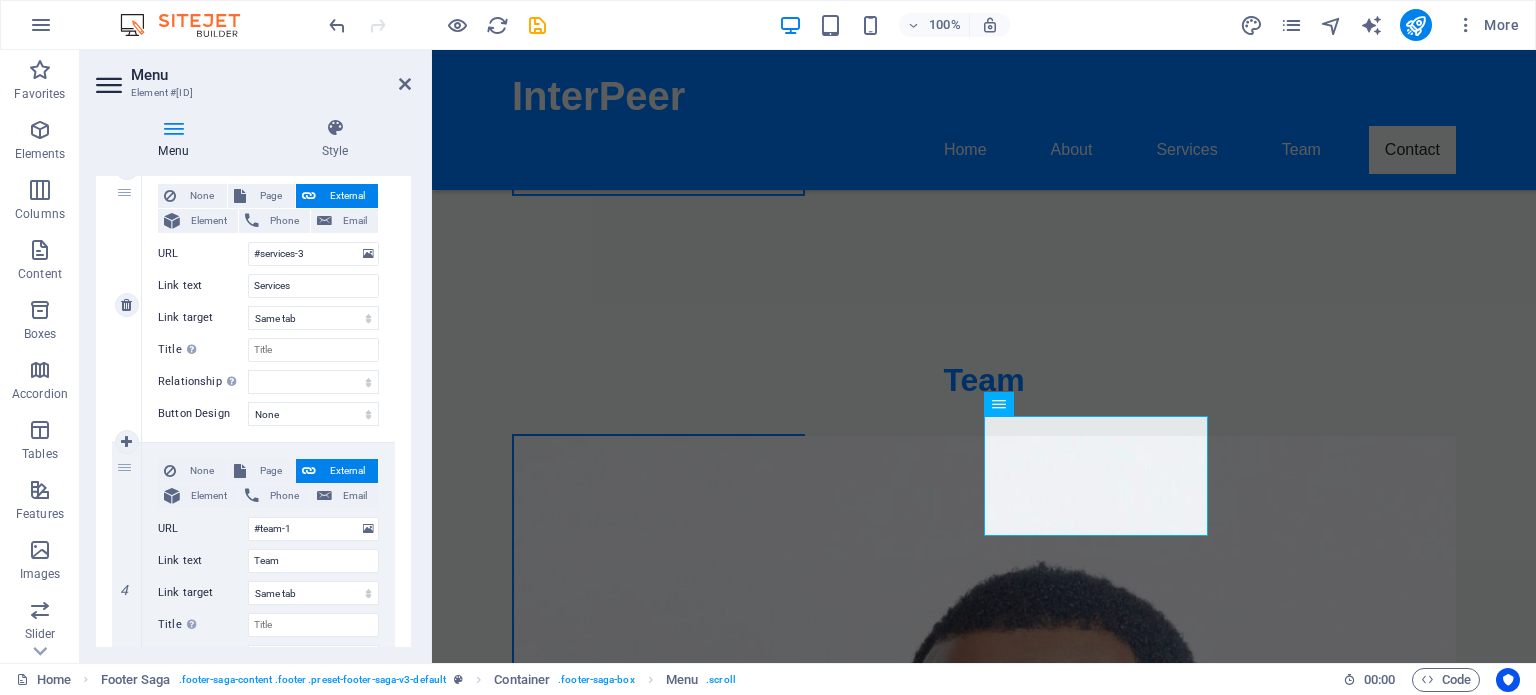 scroll, scrollTop: 348, scrollLeft: 0, axis: vertical 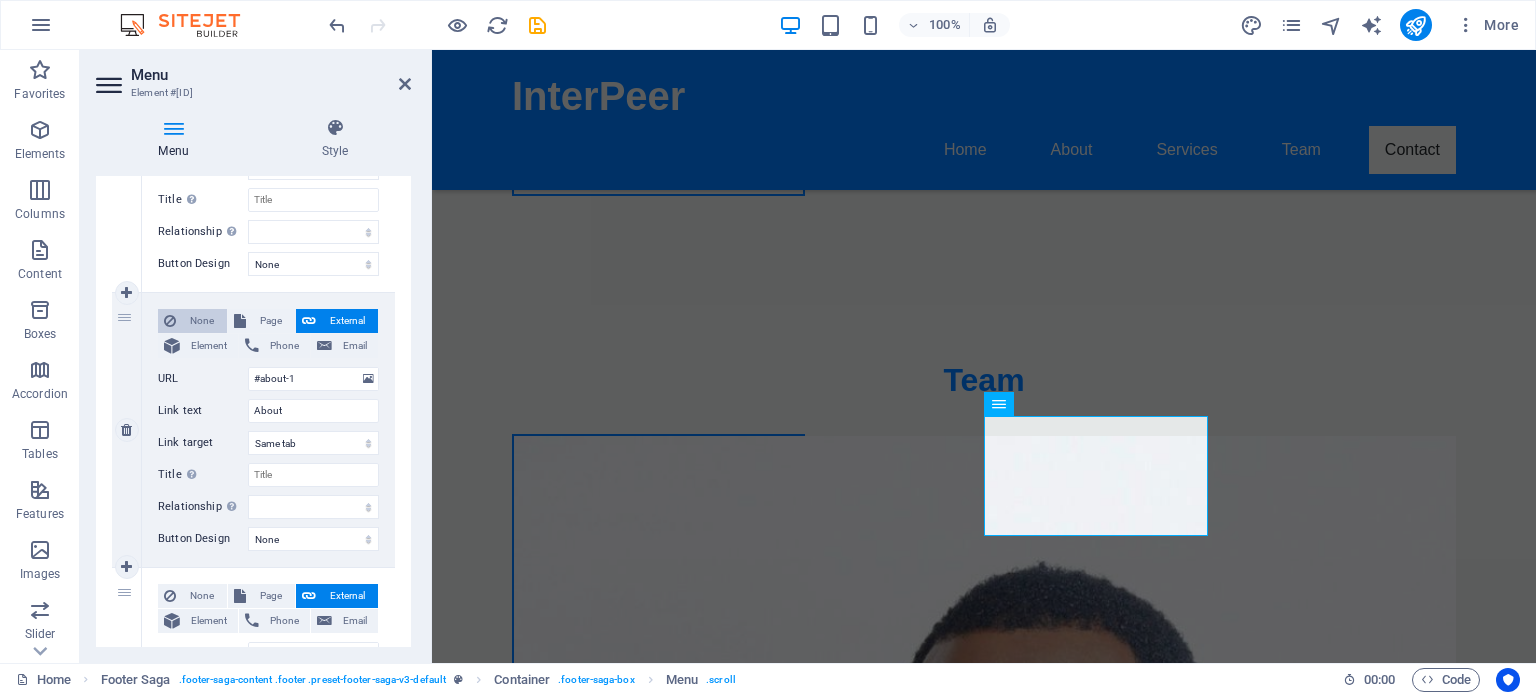 click on "None" at bounding box center [201, 321] 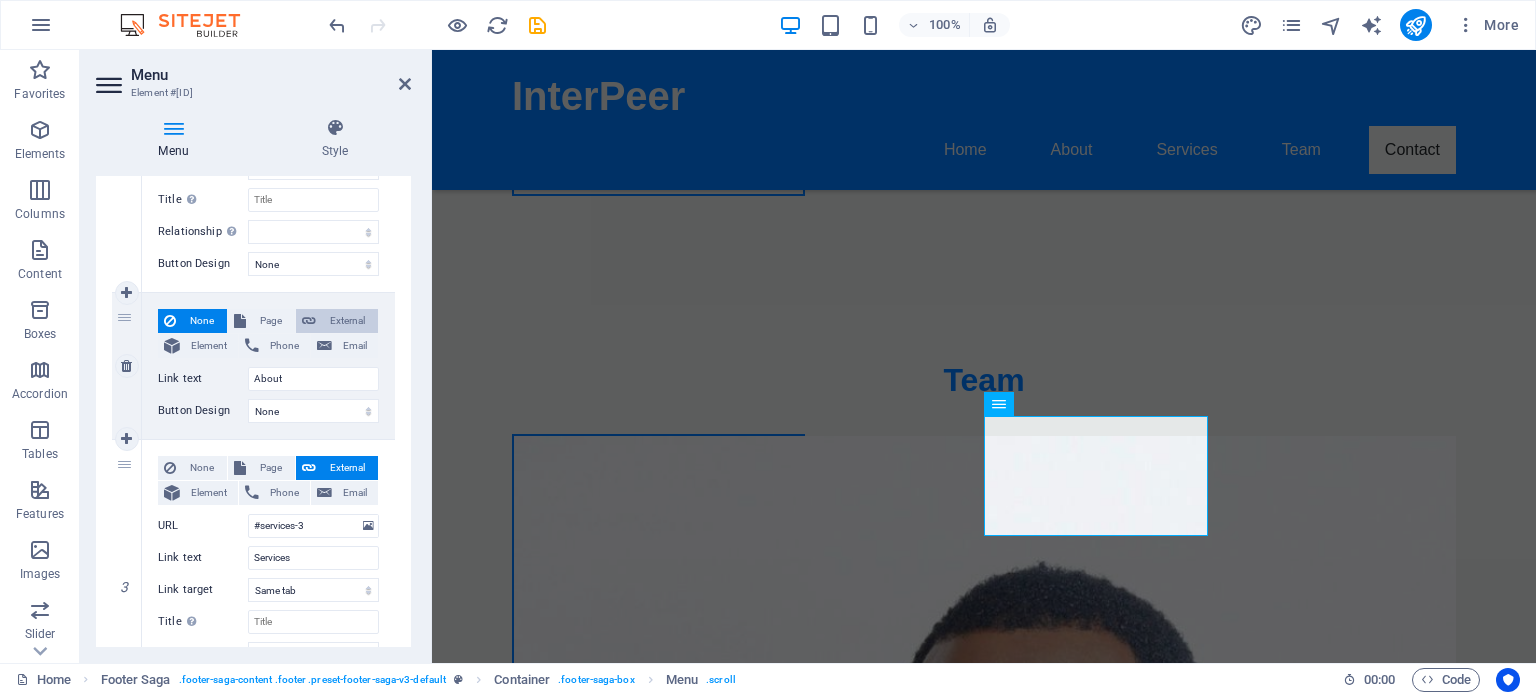click on "External" at bounding box center (347, 321) 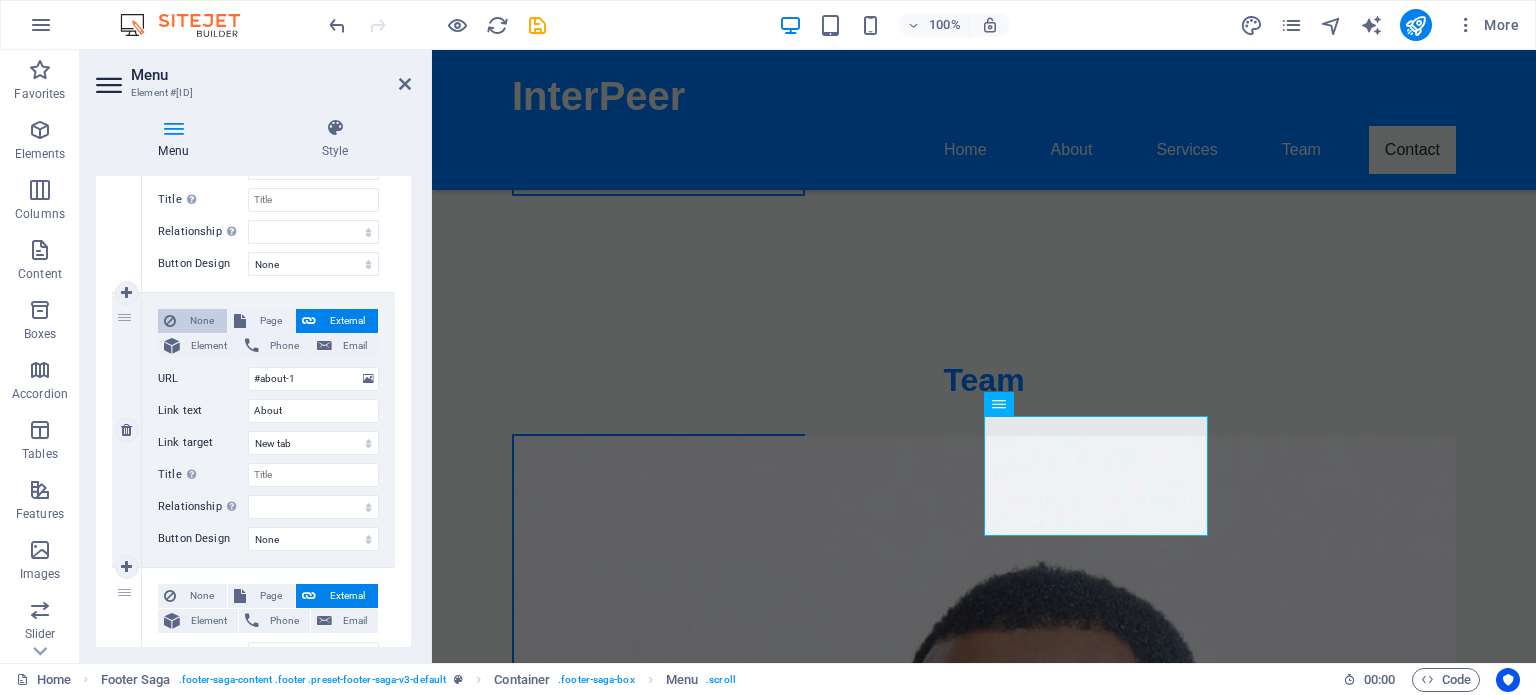 click at bounding box center [170, 321] 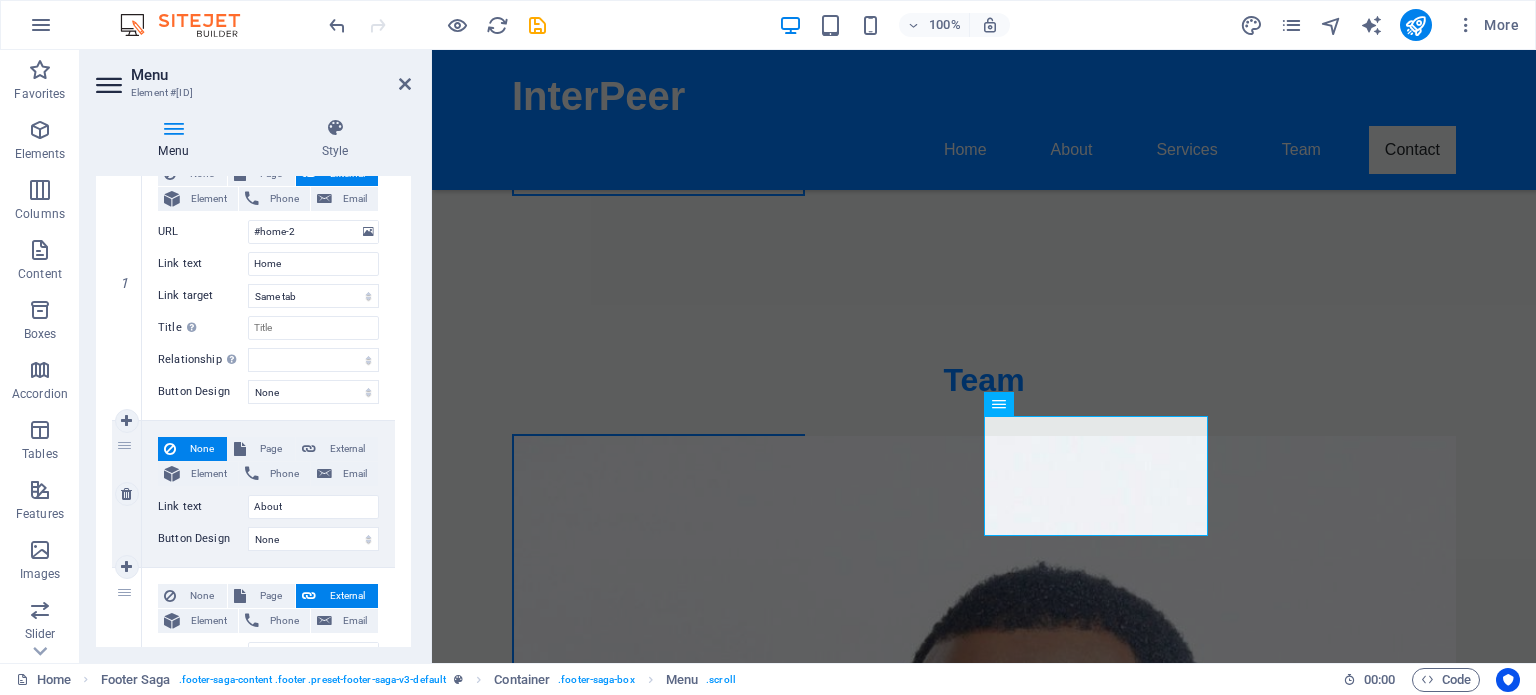 scroll, scrollTop: 0, scrollLeft: 0, axis: both 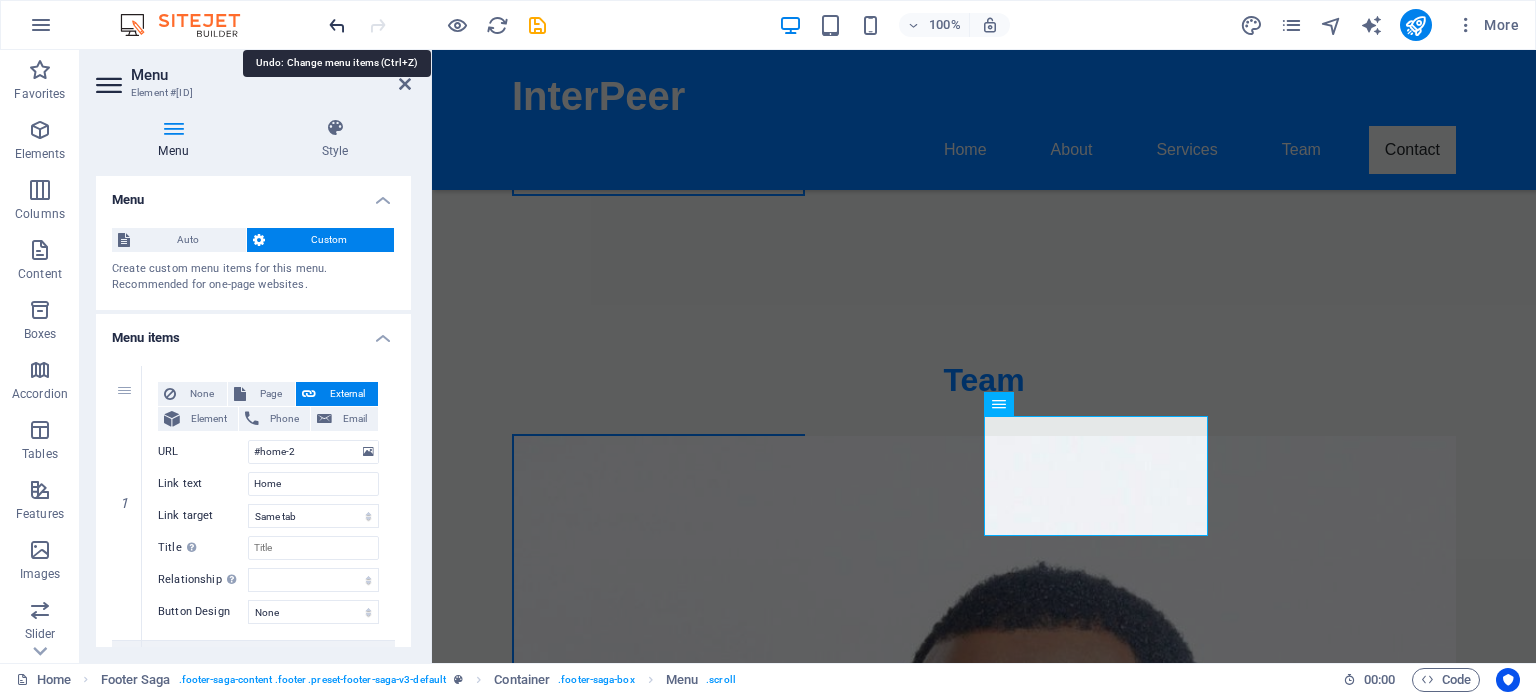 click at bounding box center [337, 25] 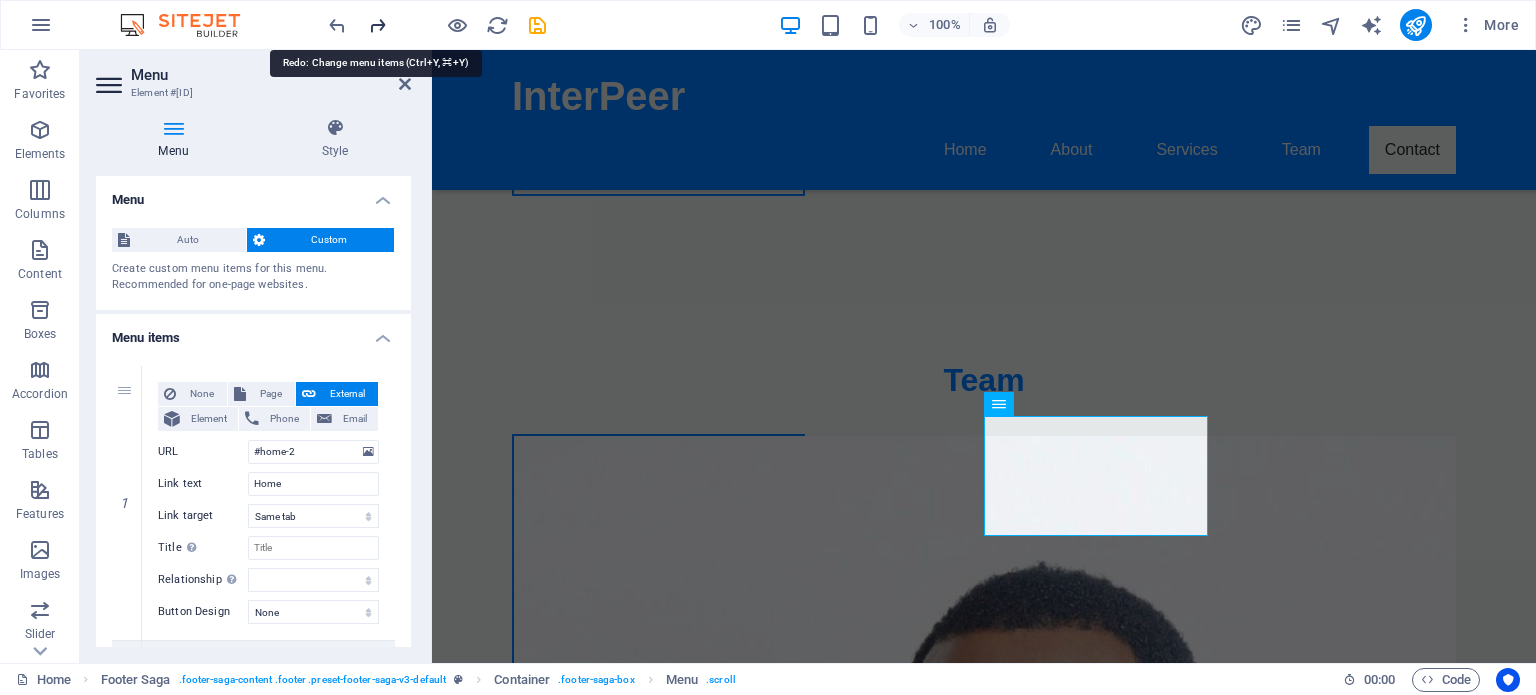 click at bounding box center [377, 25] 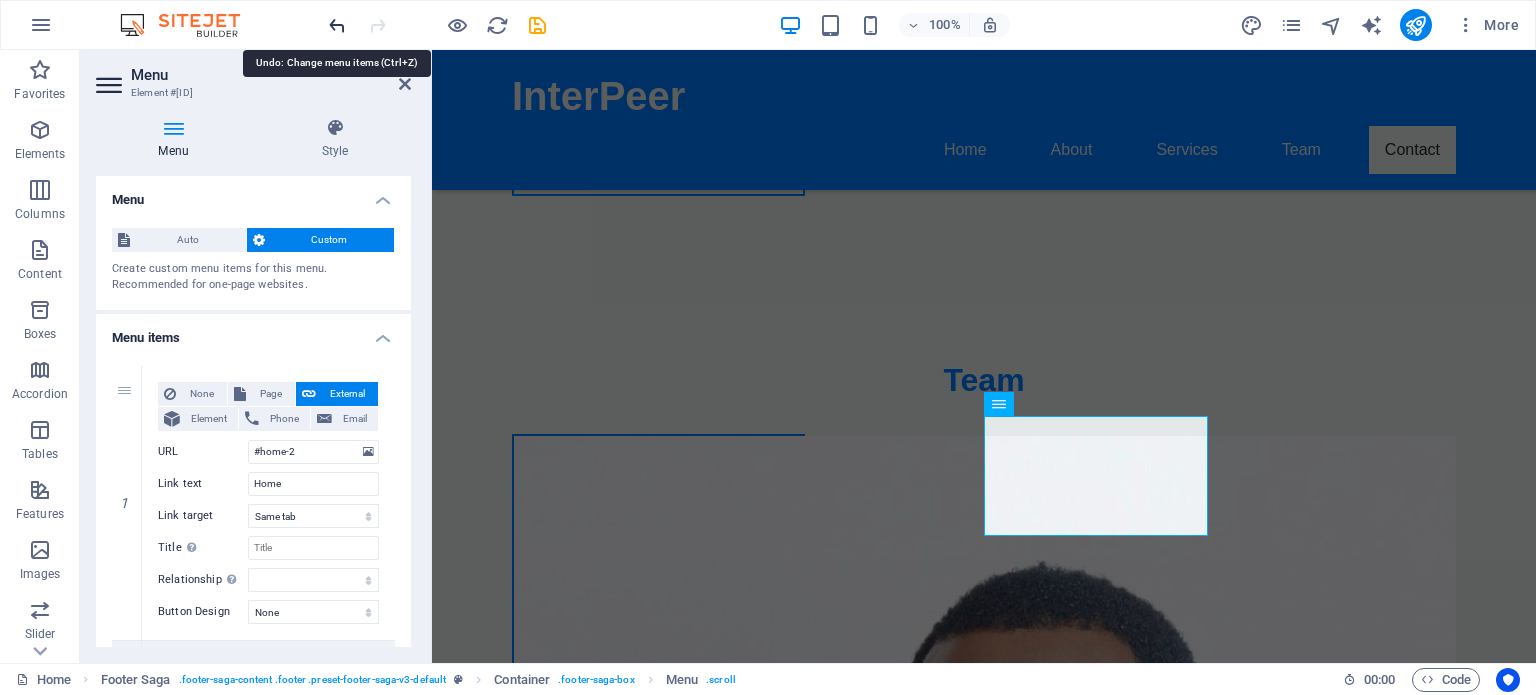 click at bounding box center (337, 25) 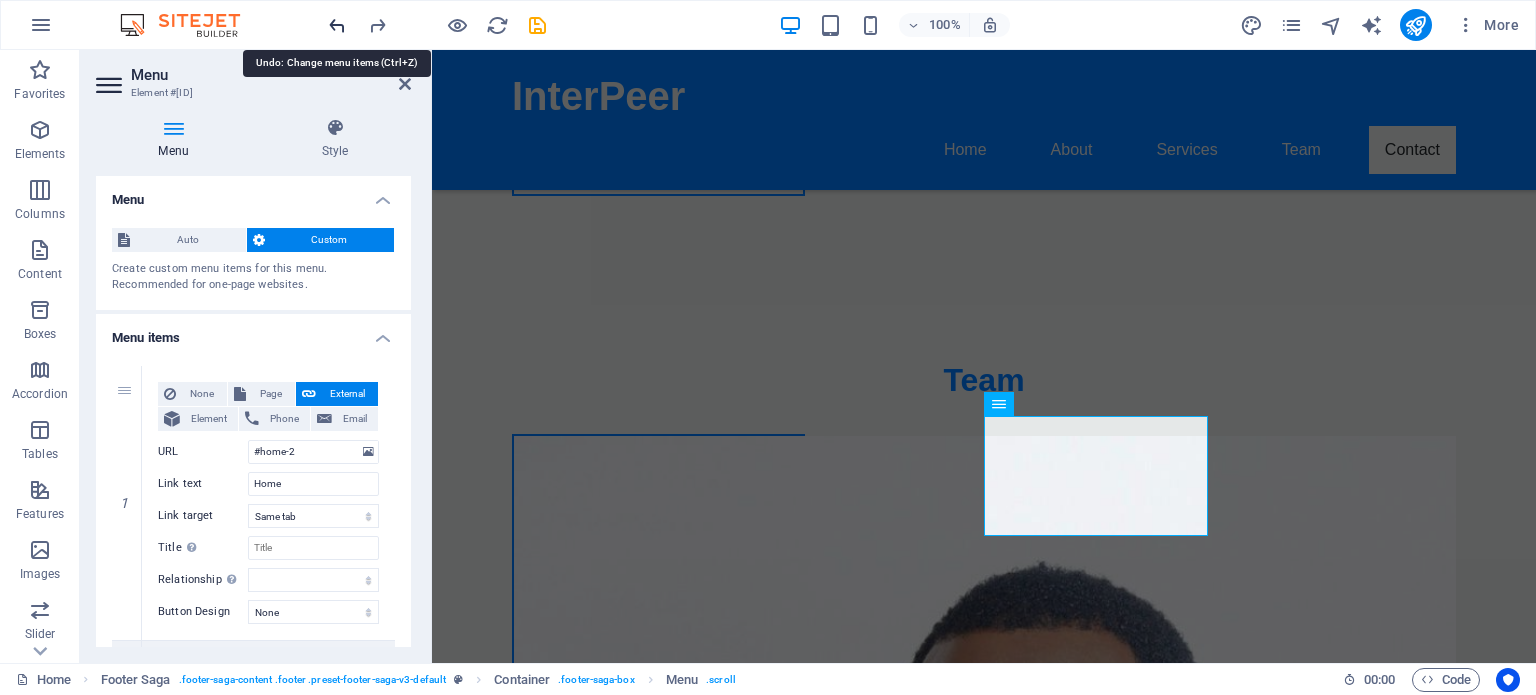 click at bounding box center [337, 25] 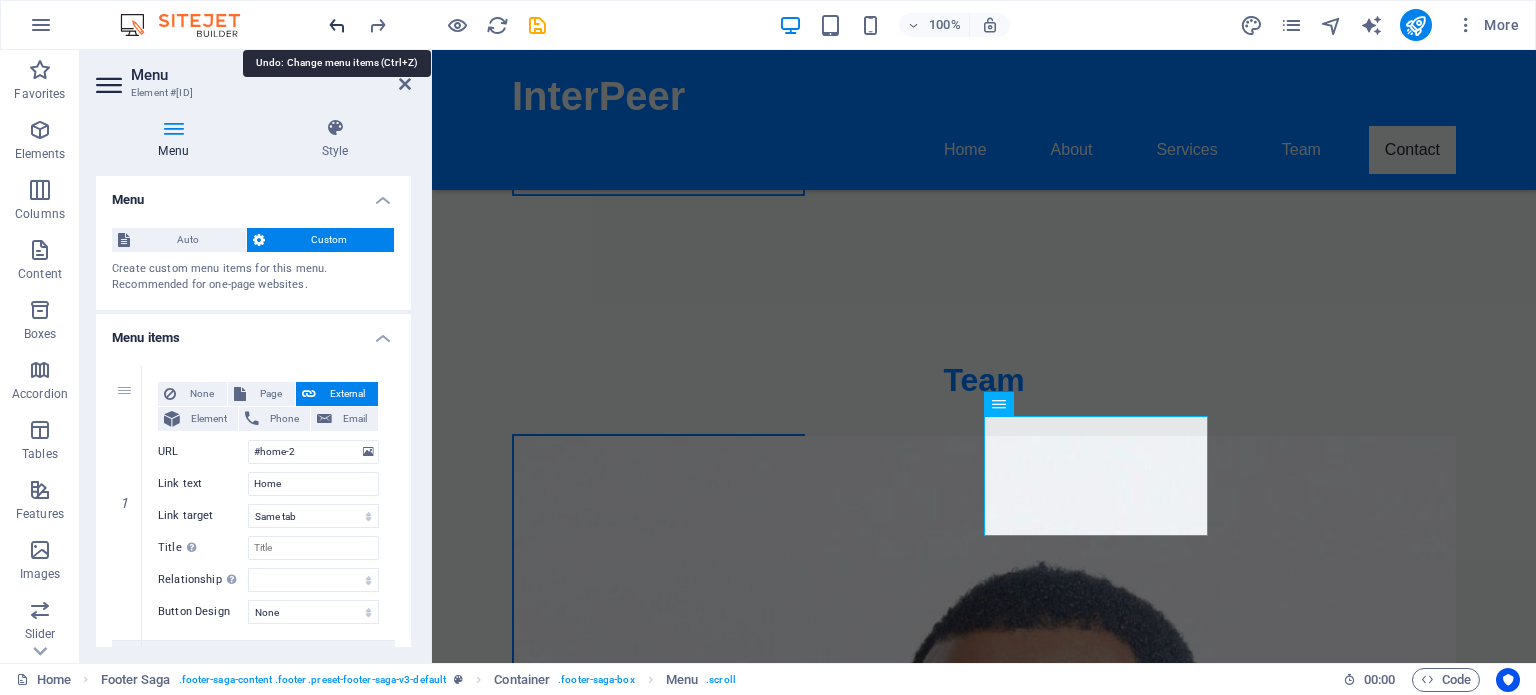 click at bounding box center [337, 25] 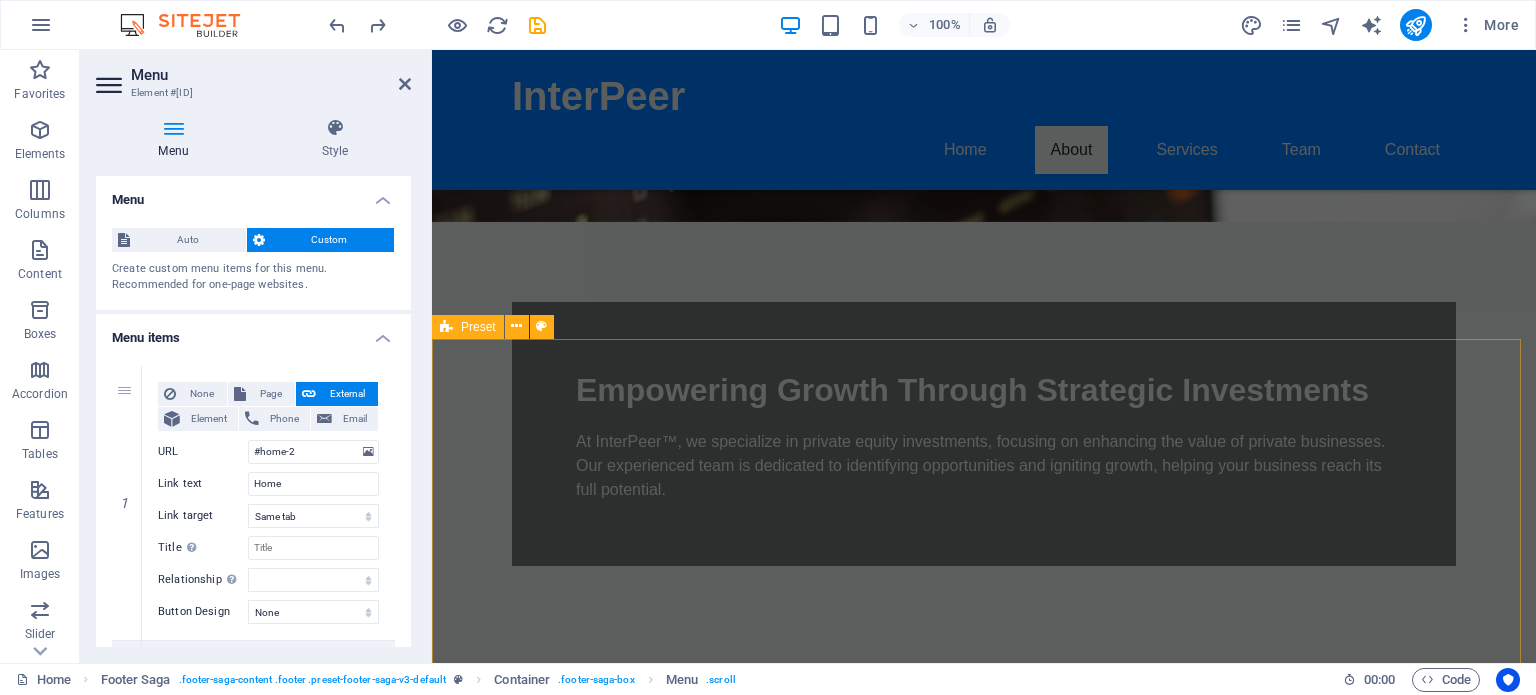 scroll, scrollTop: 0, scrollLeft: 0, axis: both 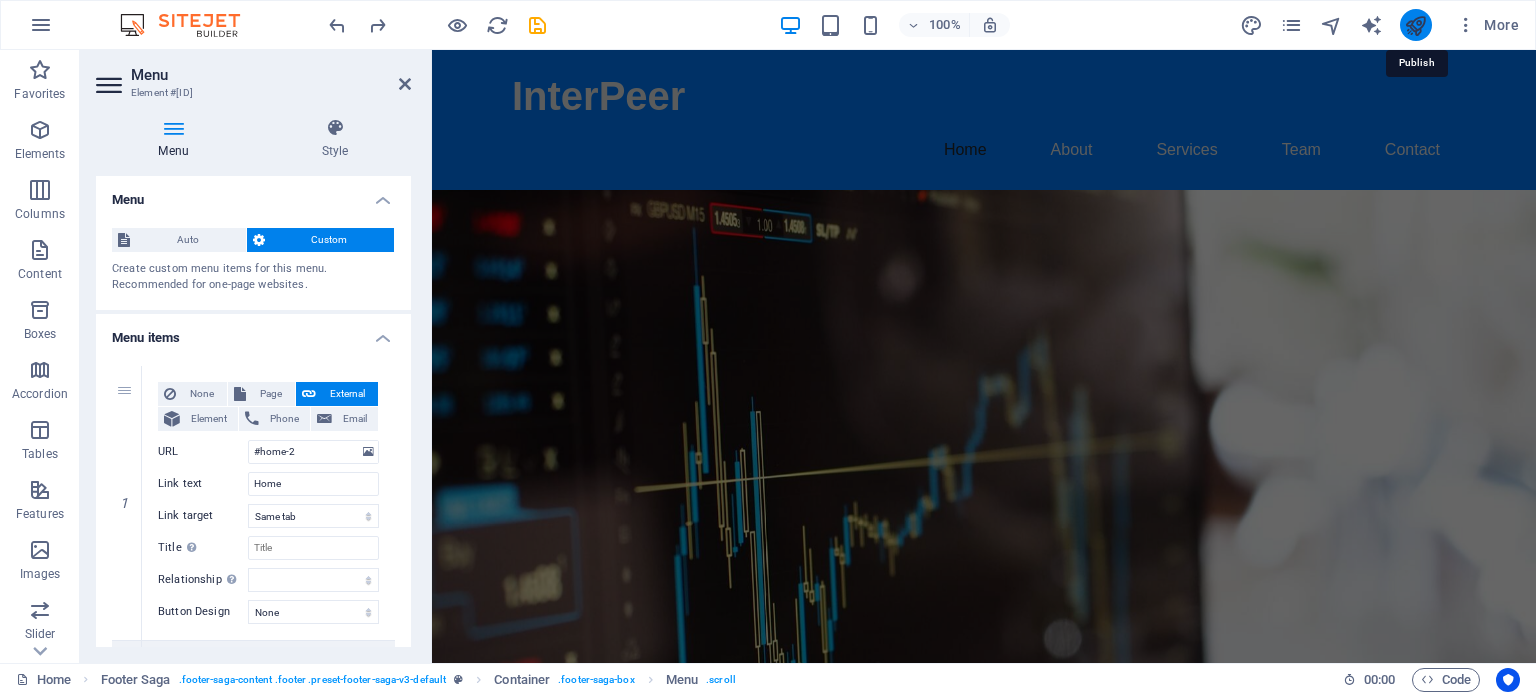 click at bounding box center [1415, 25] 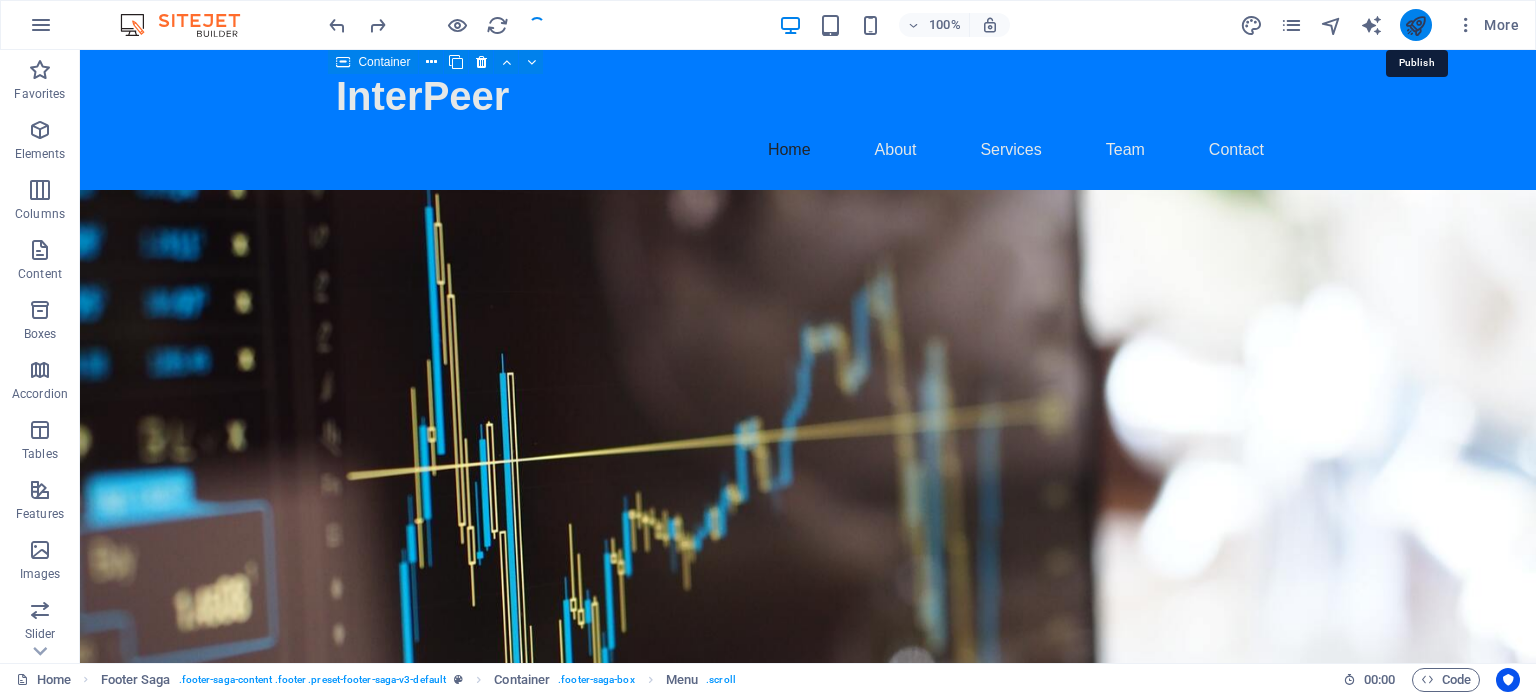 scroll, scrollTop: 6703, scrollLeft: 0, axis: vertical 